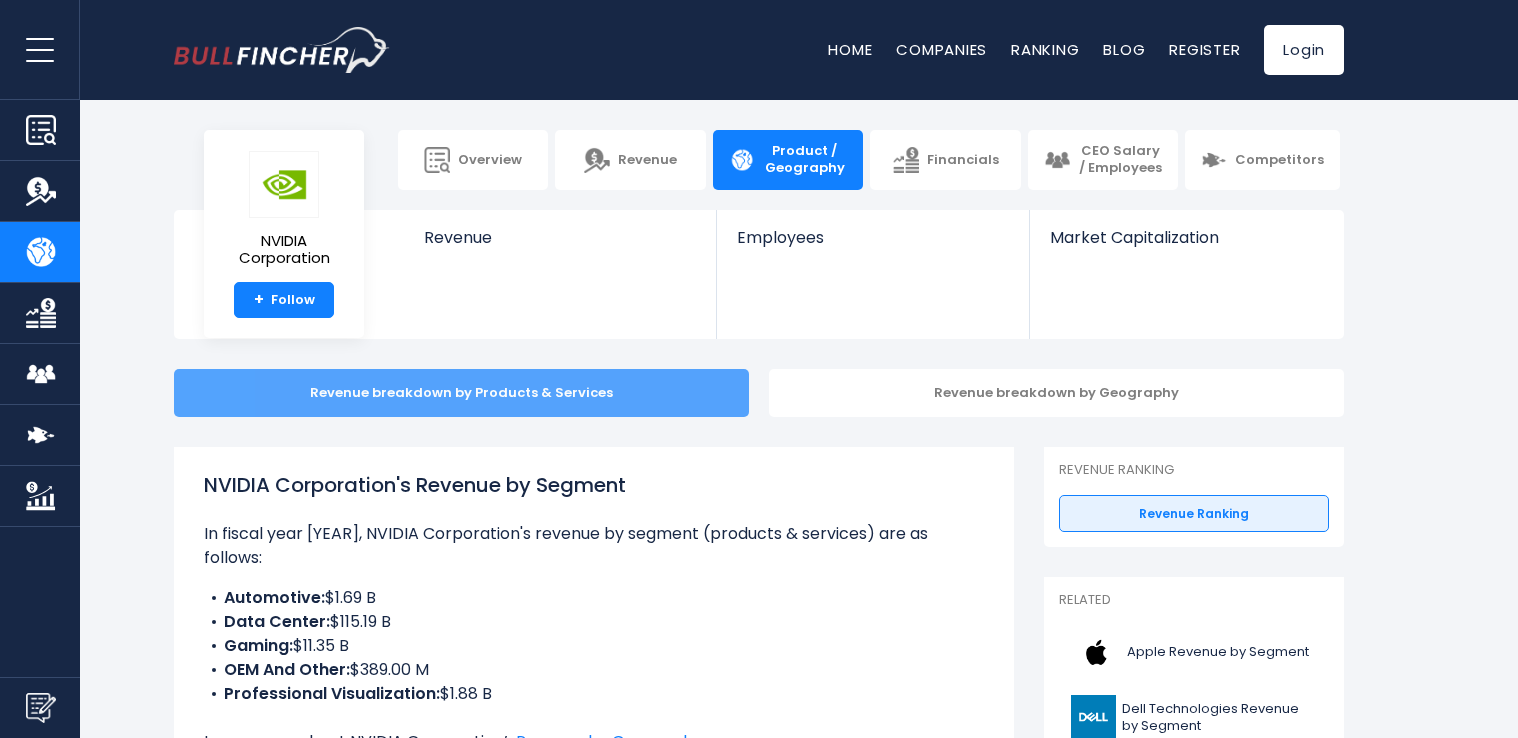 scroll, scrollTop: 0, scrollLeft: 0, axis: both 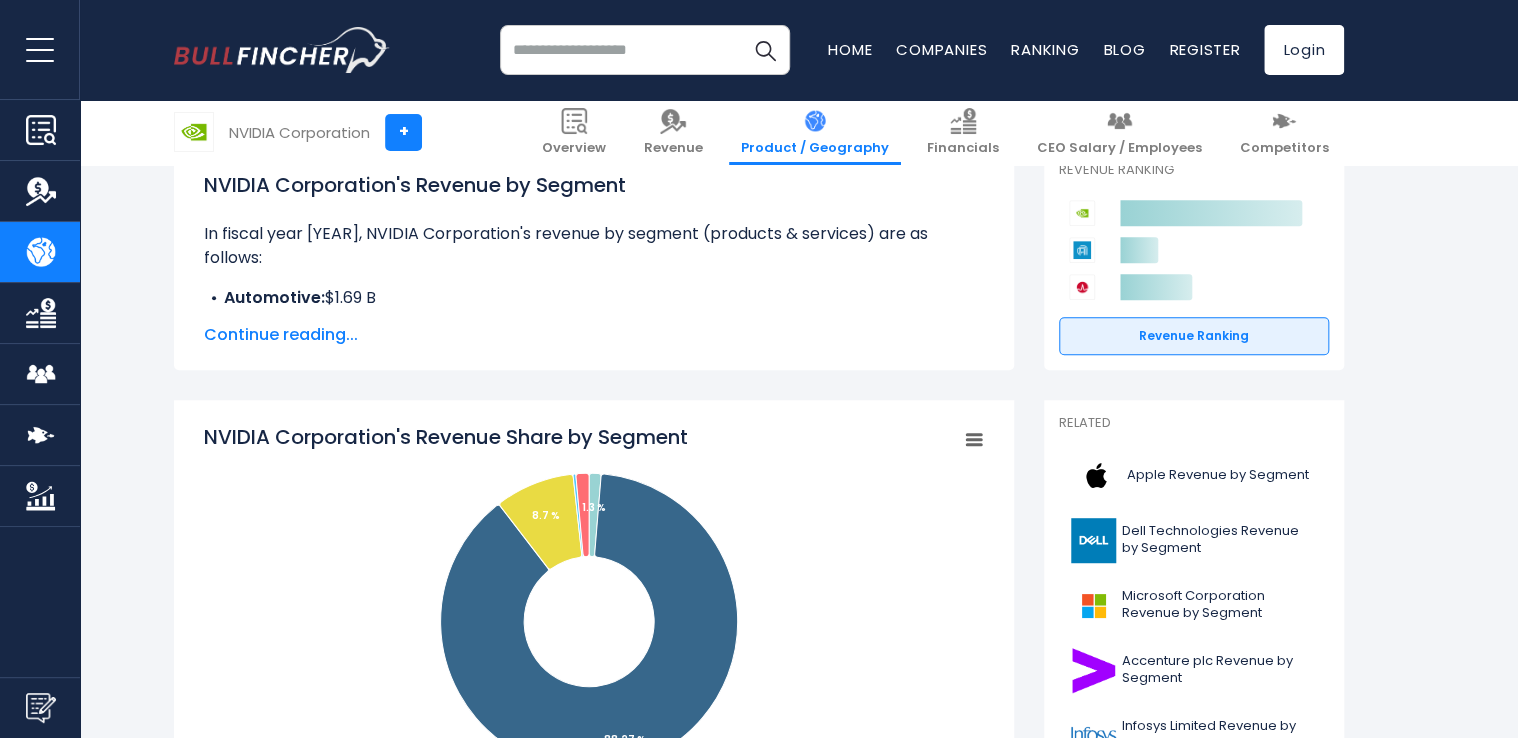 click on "Continue reading..." at bounding box center [594, 335] 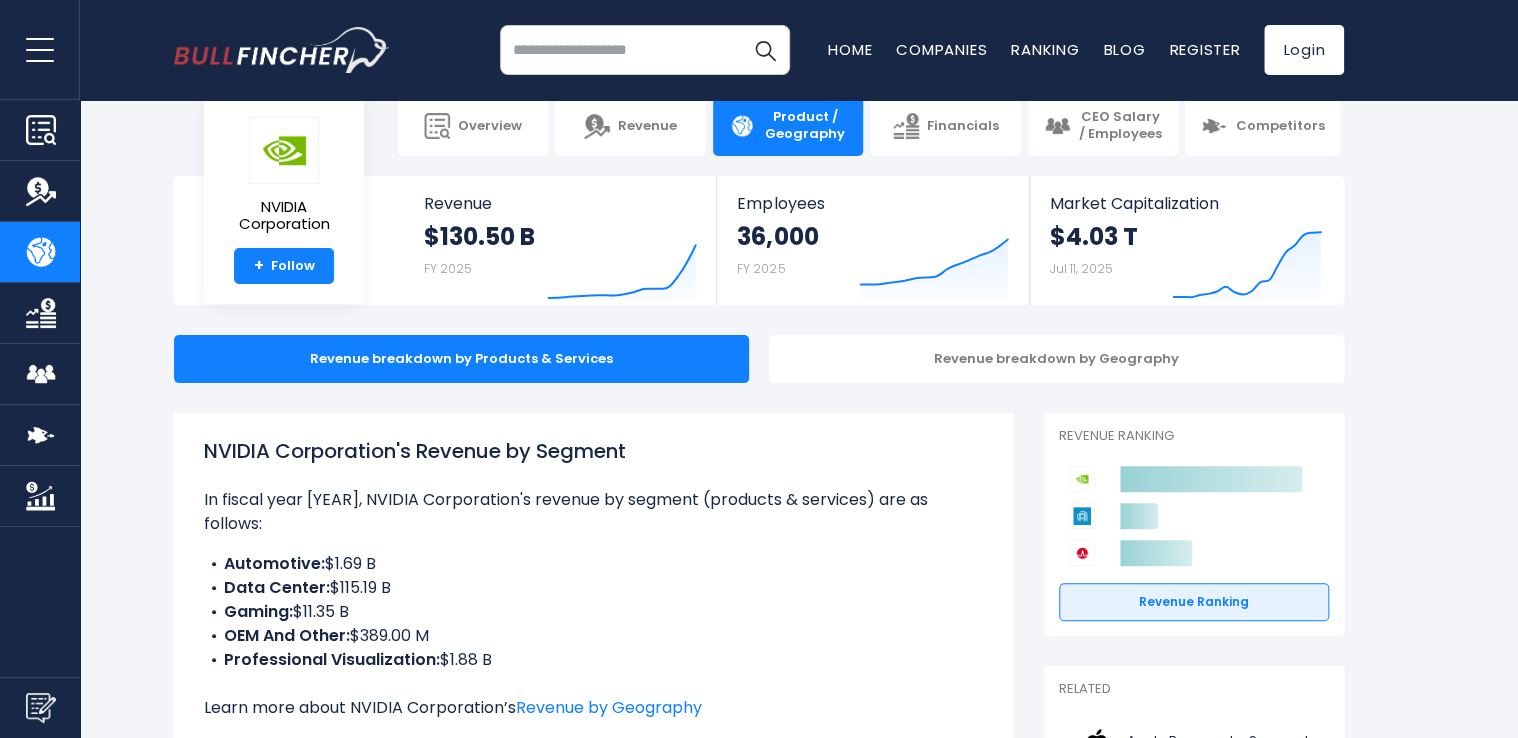 scroll, scrollTop: 0, scrollLeft: 0, axis: both 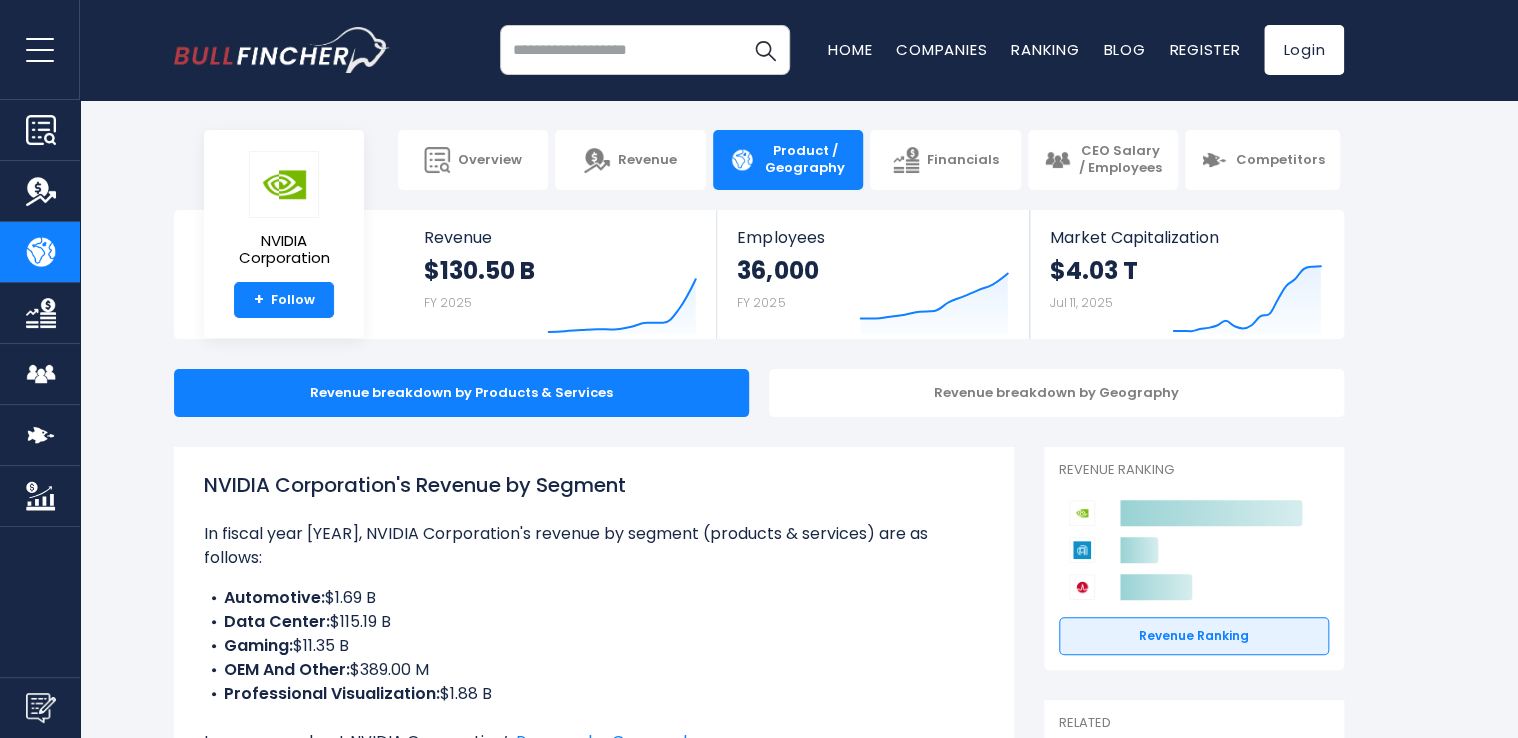 click at bounding box center [645, 50] 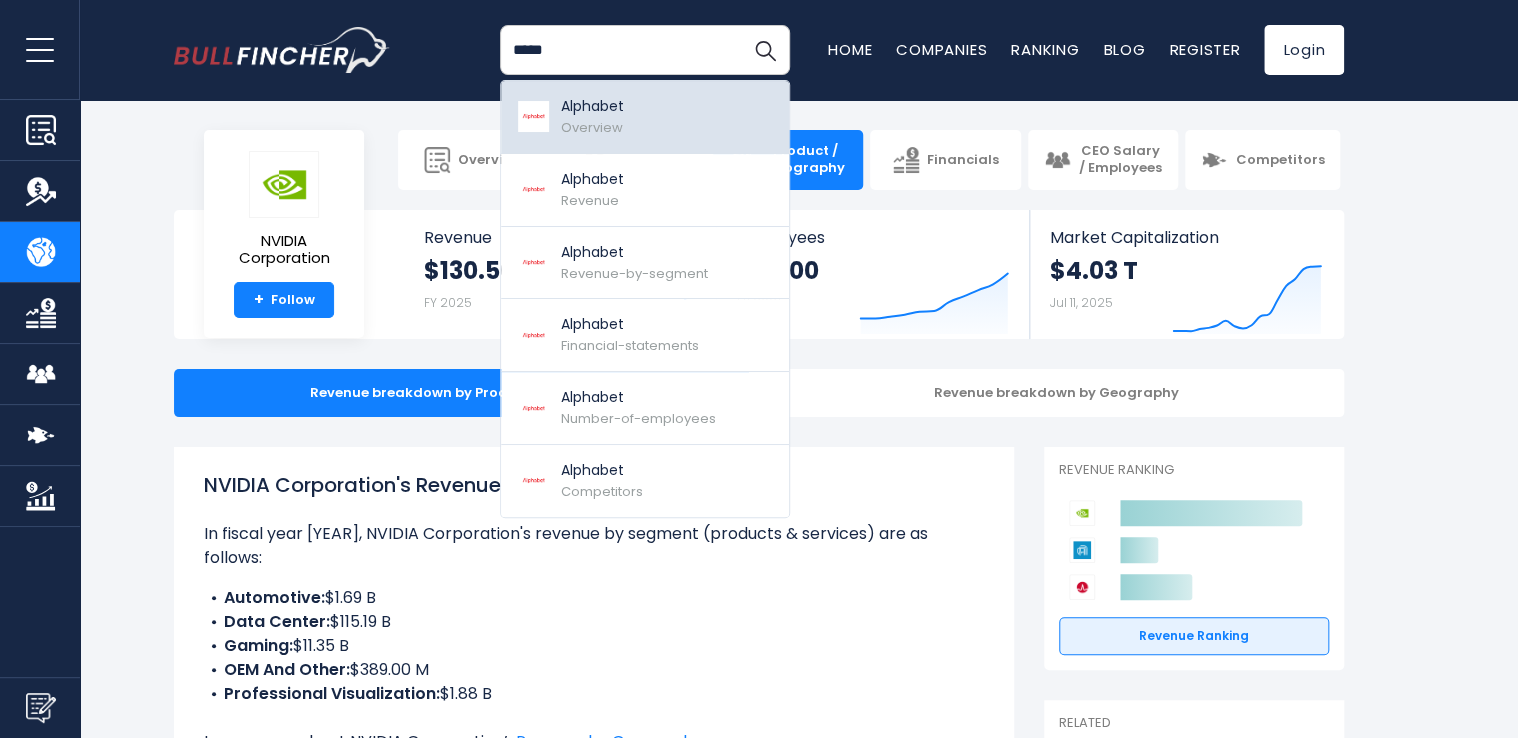 type on "*****" 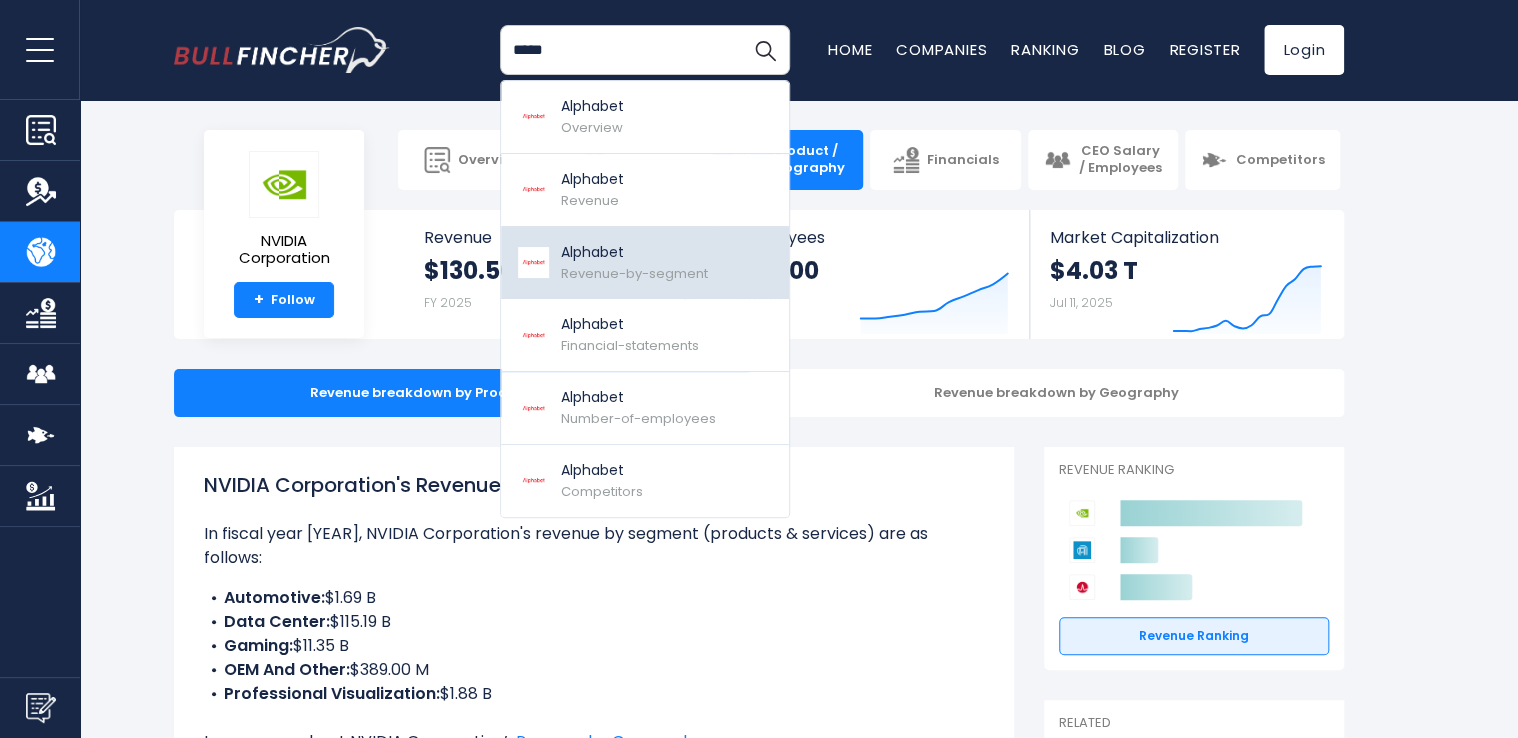 click on "Revenue-by-segment" at bounding box center [634, 273] 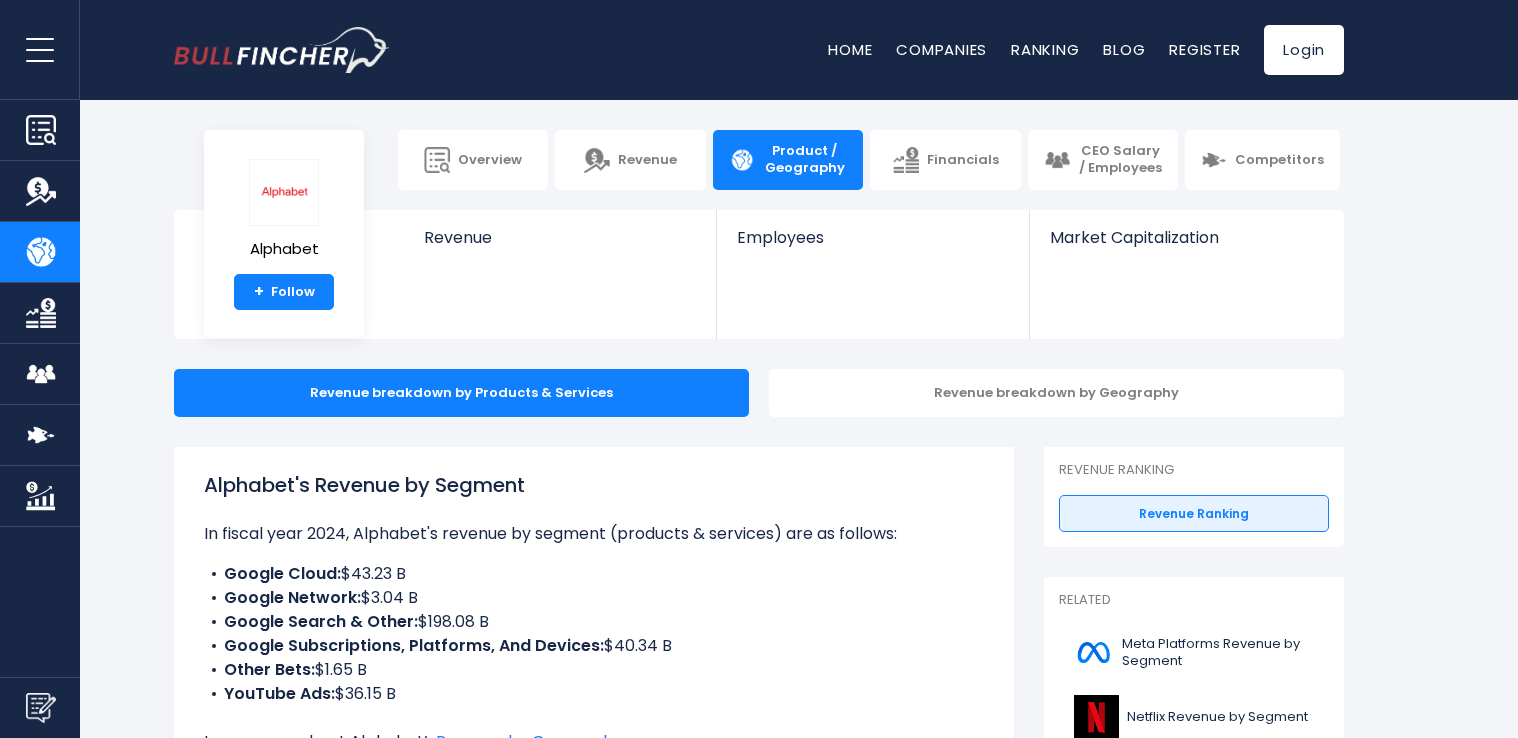 scroll, scrollTop: 0, scrollLeft: 0, axis: both 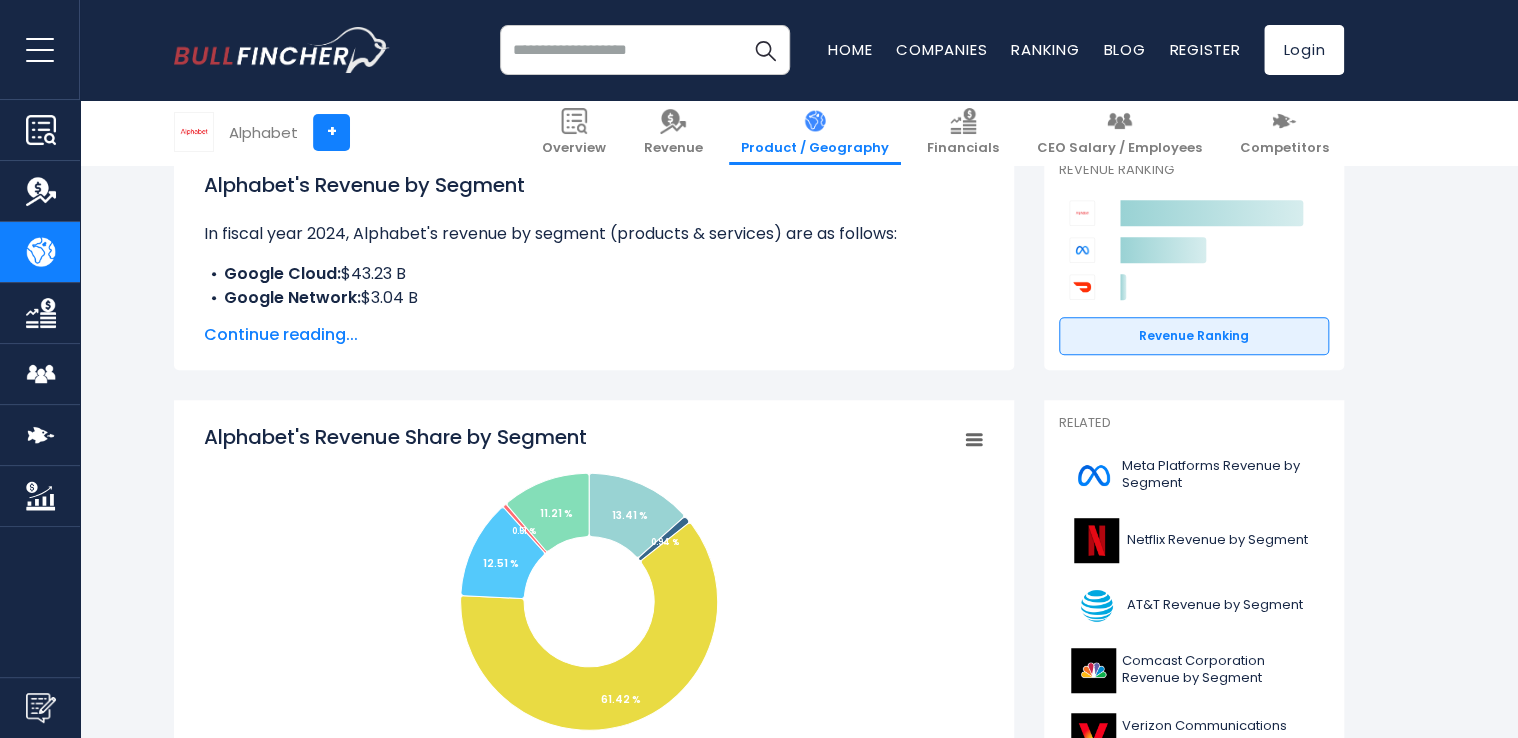 click on "Alphabet's Revenue by Segment
In fiscal year 2024,
Alphabet's
revenue by segment (products & services) are as follows:
Google Cloud:
$43.23 B
Google Network:
$3.04 B
Google Search & Other: Other Bets: YouTube Ads:" at bounding box center (594, 258) 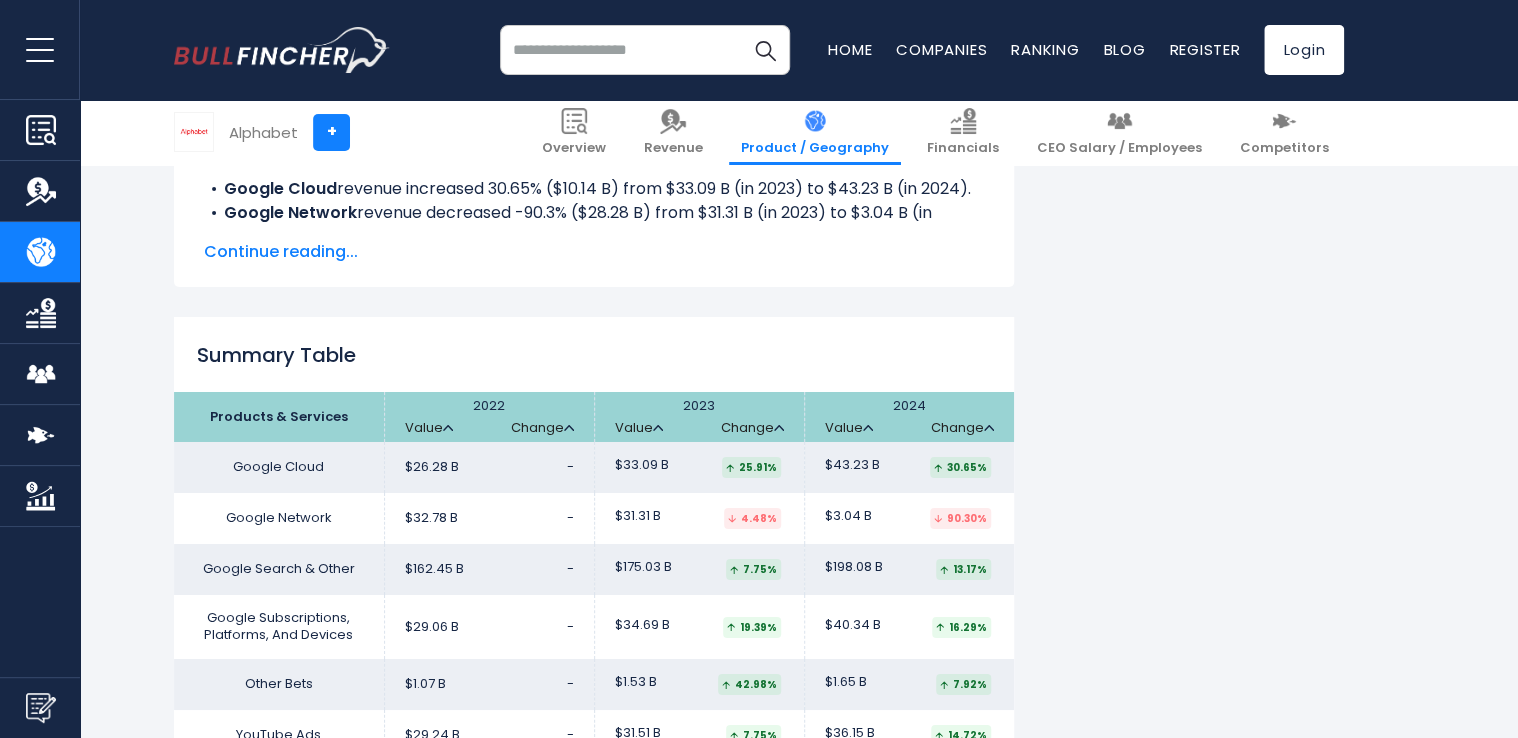 scroll, scrollTop: 3100, scrollLeft: 0, axis: vertical 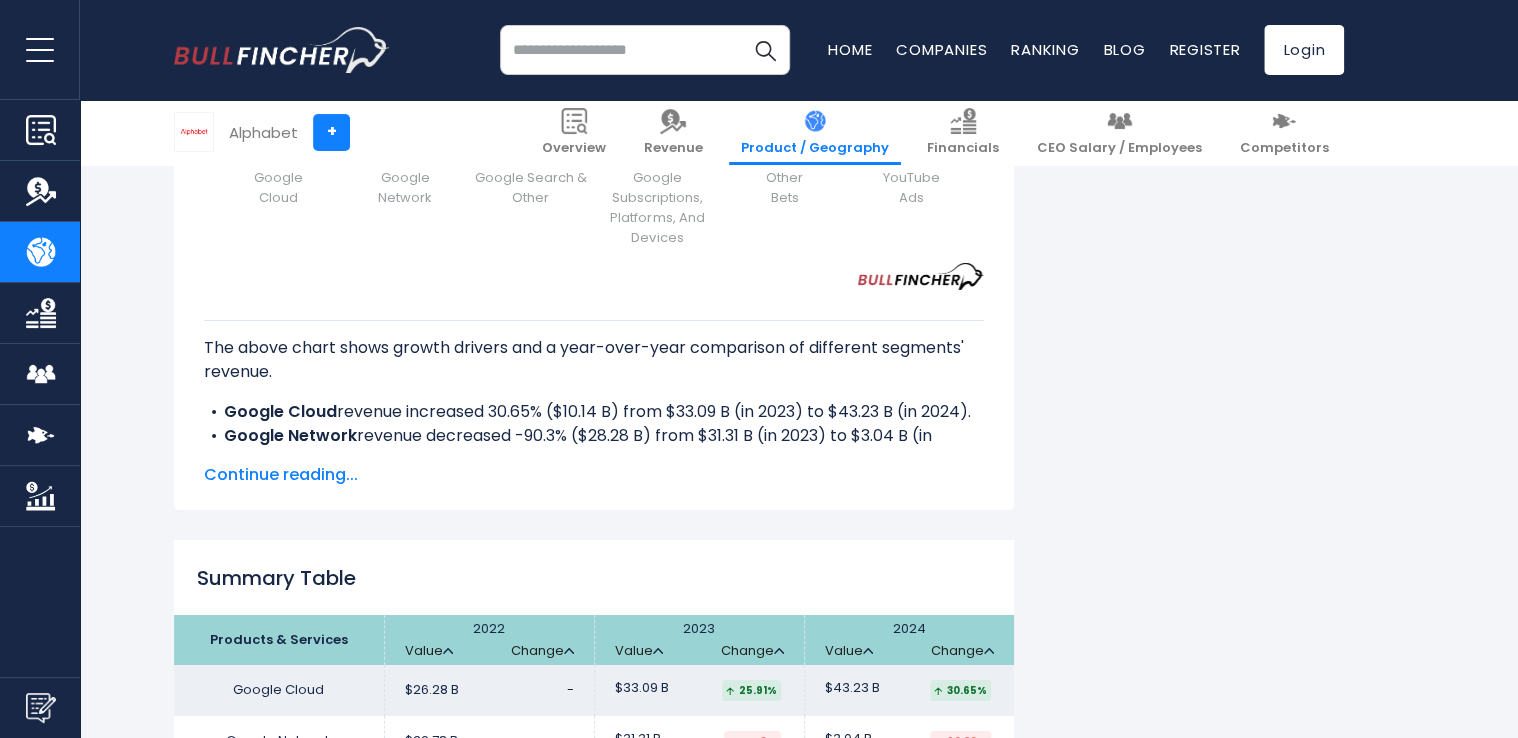 click on "Continue reading..." at bounding box center (594, 475) 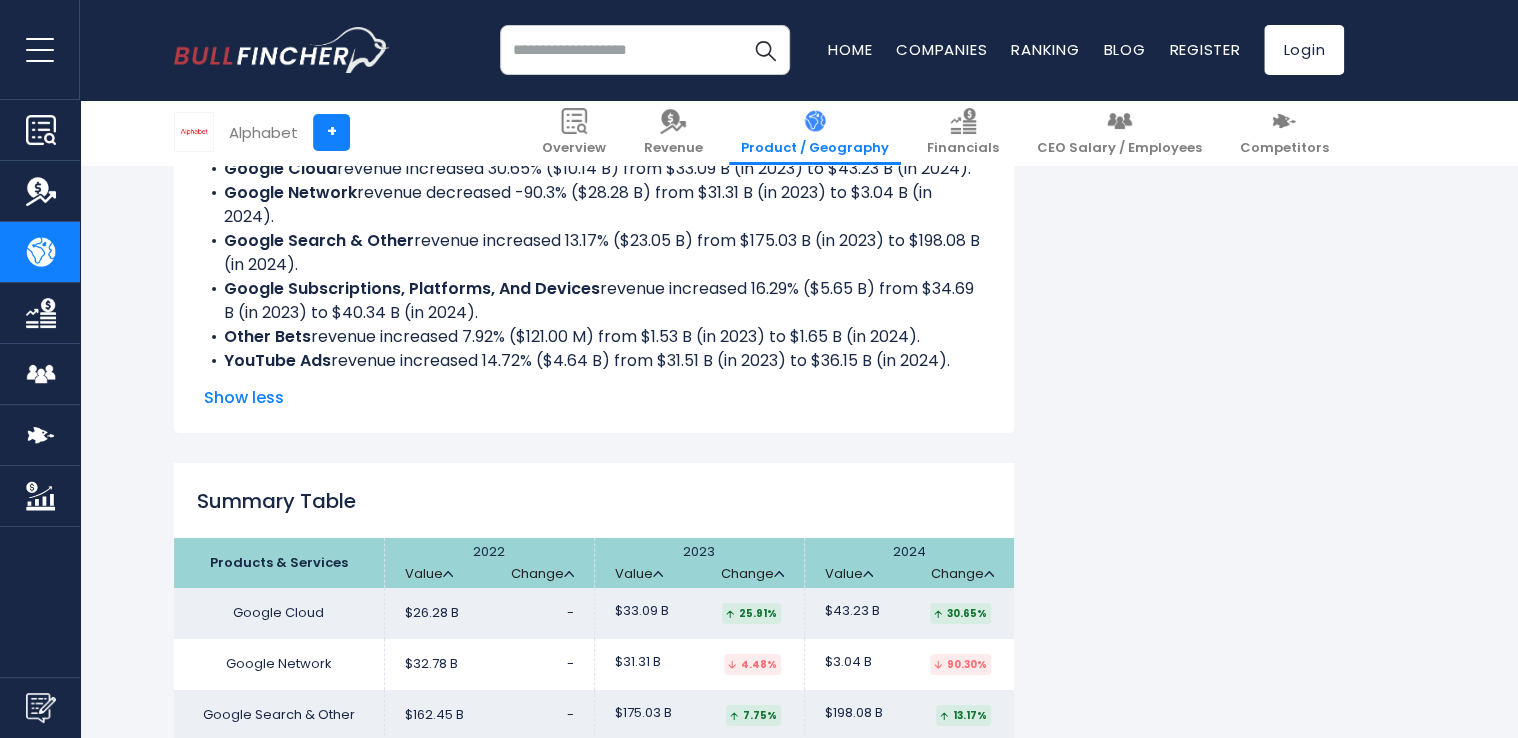 scroll, scrollTop: 3600, scrollLeft: 0, axis: vertical 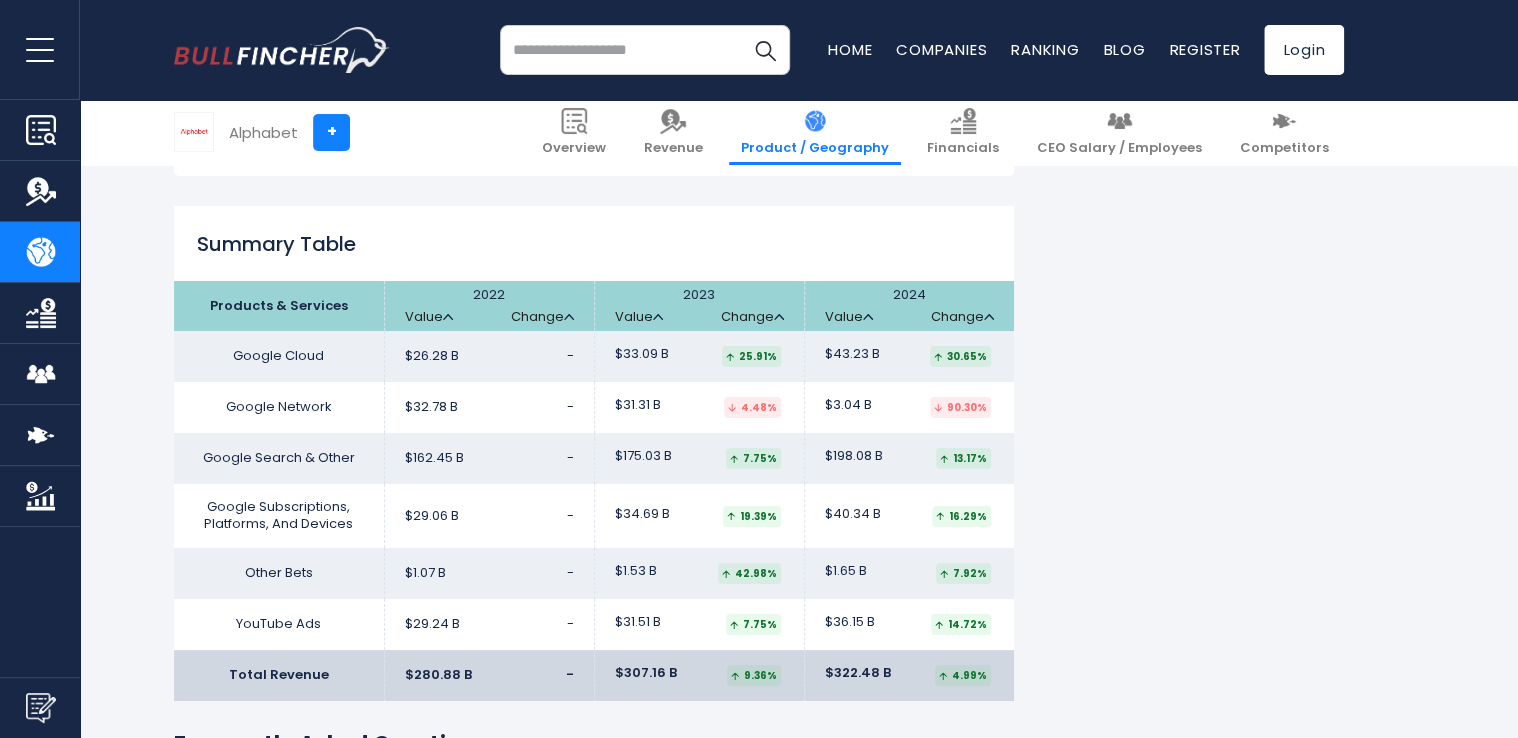 click on "Google Network" at bounding box center (279, 407) 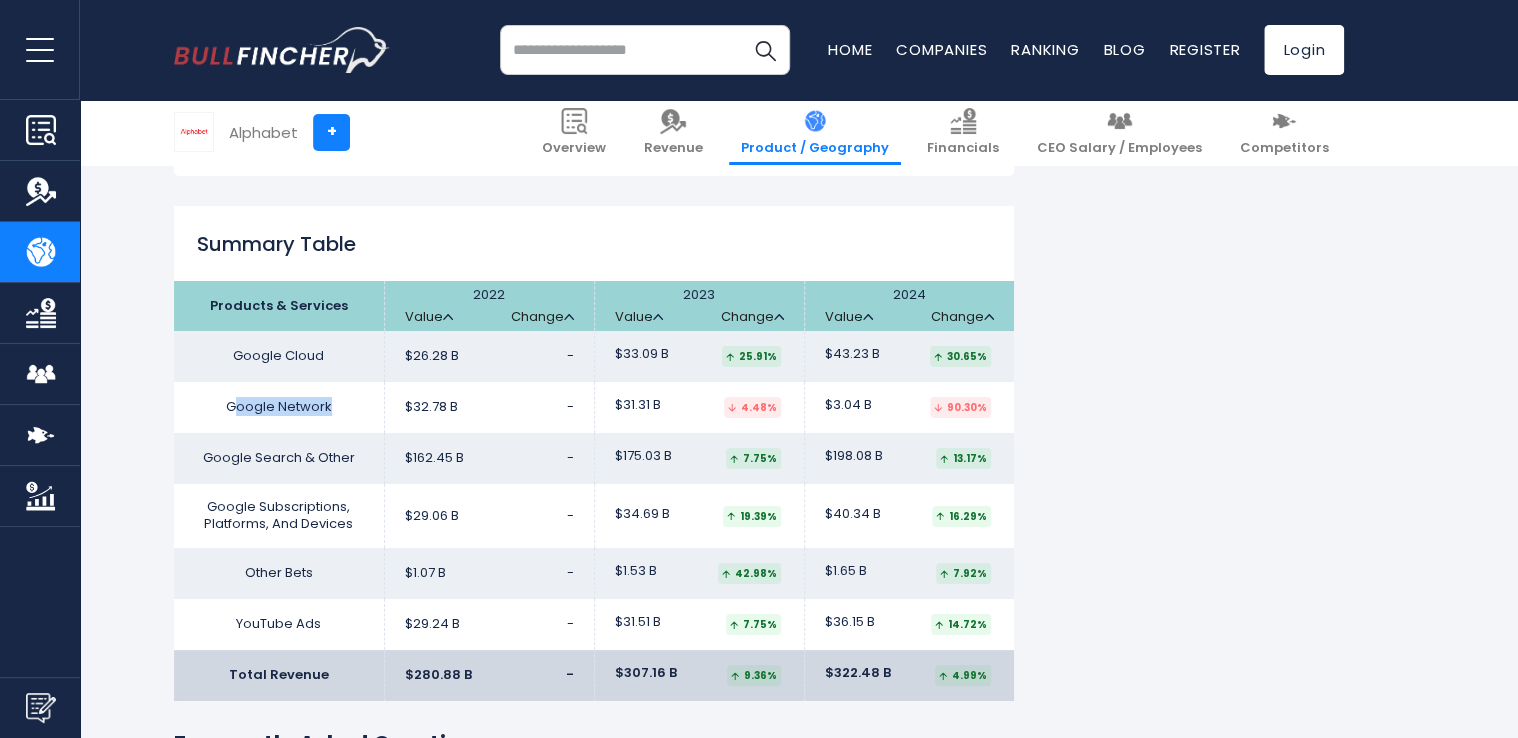 drag, startPoint x: 348, startPoint y: 413, endPoint x: 233, endPoint y: 411, distance: 115.01739 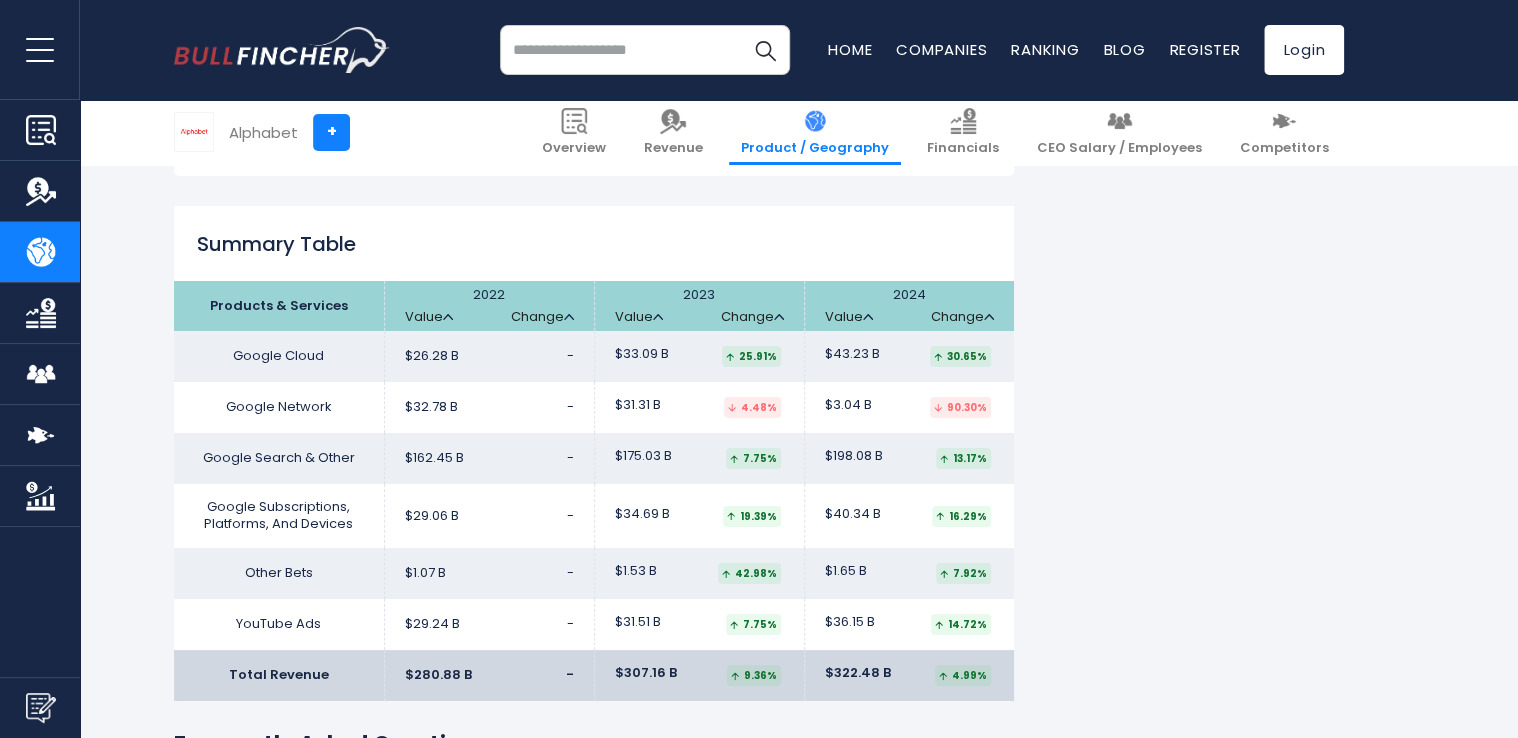 click on "Alphabet's Revenue by Segment
In fiscal year 2024,
Alphabet's
revenue by segment (products & services) are as follows:
Google Cloud:
$43.23 B
Google Network:
$3.04 B Google Search & Other: Other Bets: Check out" at bounding box center (759, -817) 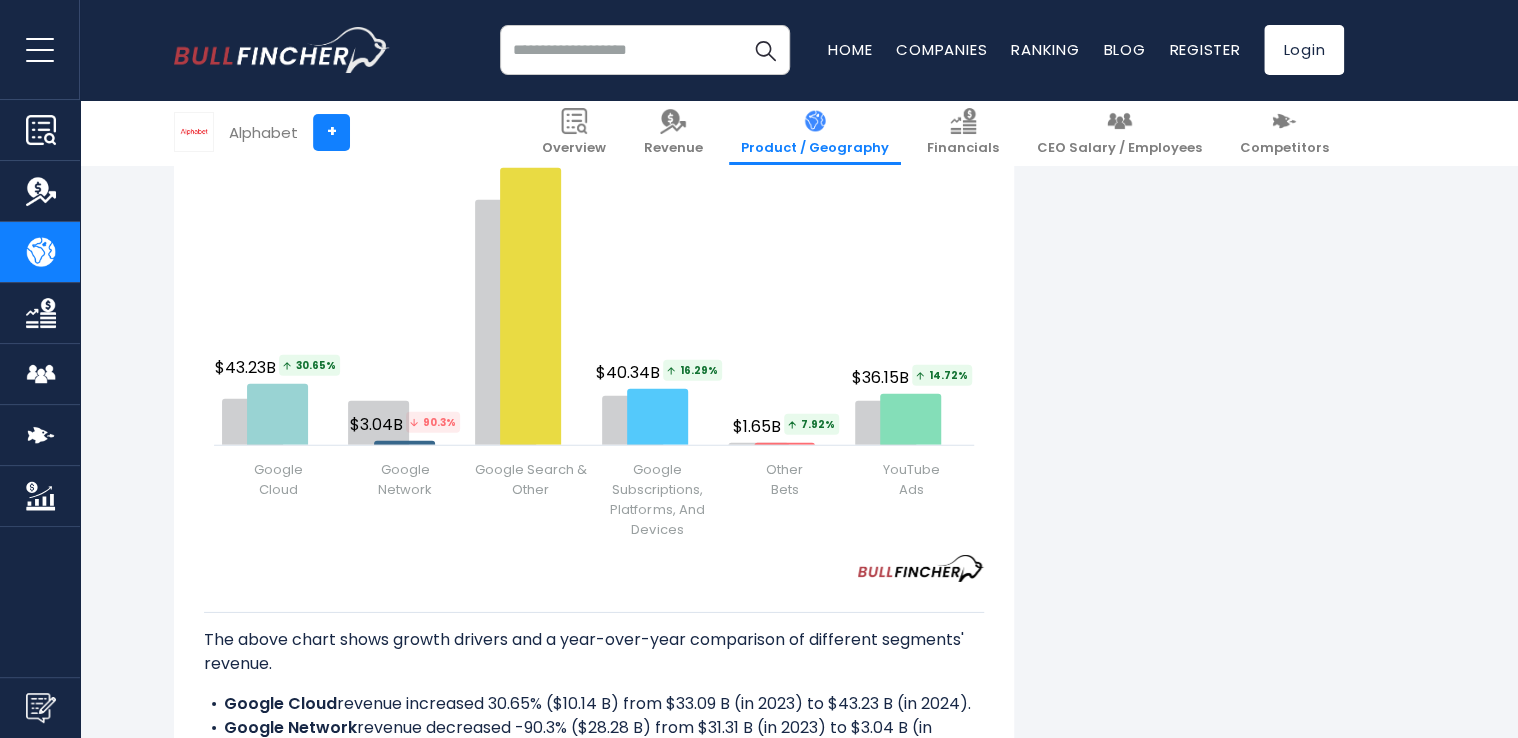 scroll, scrollTop: 2600, scrollLeft: 0, axis: vertical 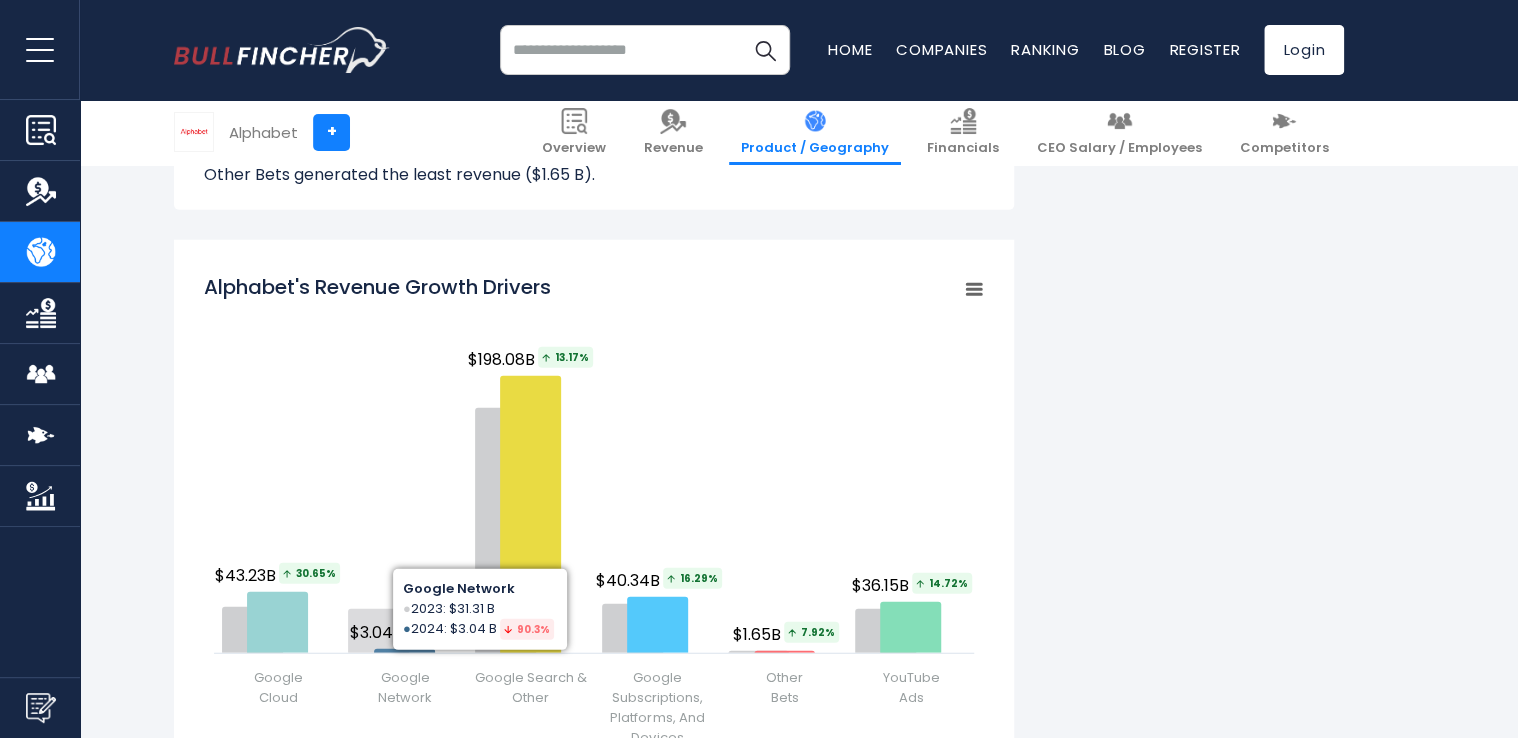 click on "$3.04B
90.3%" at bounding box center (406, 632) 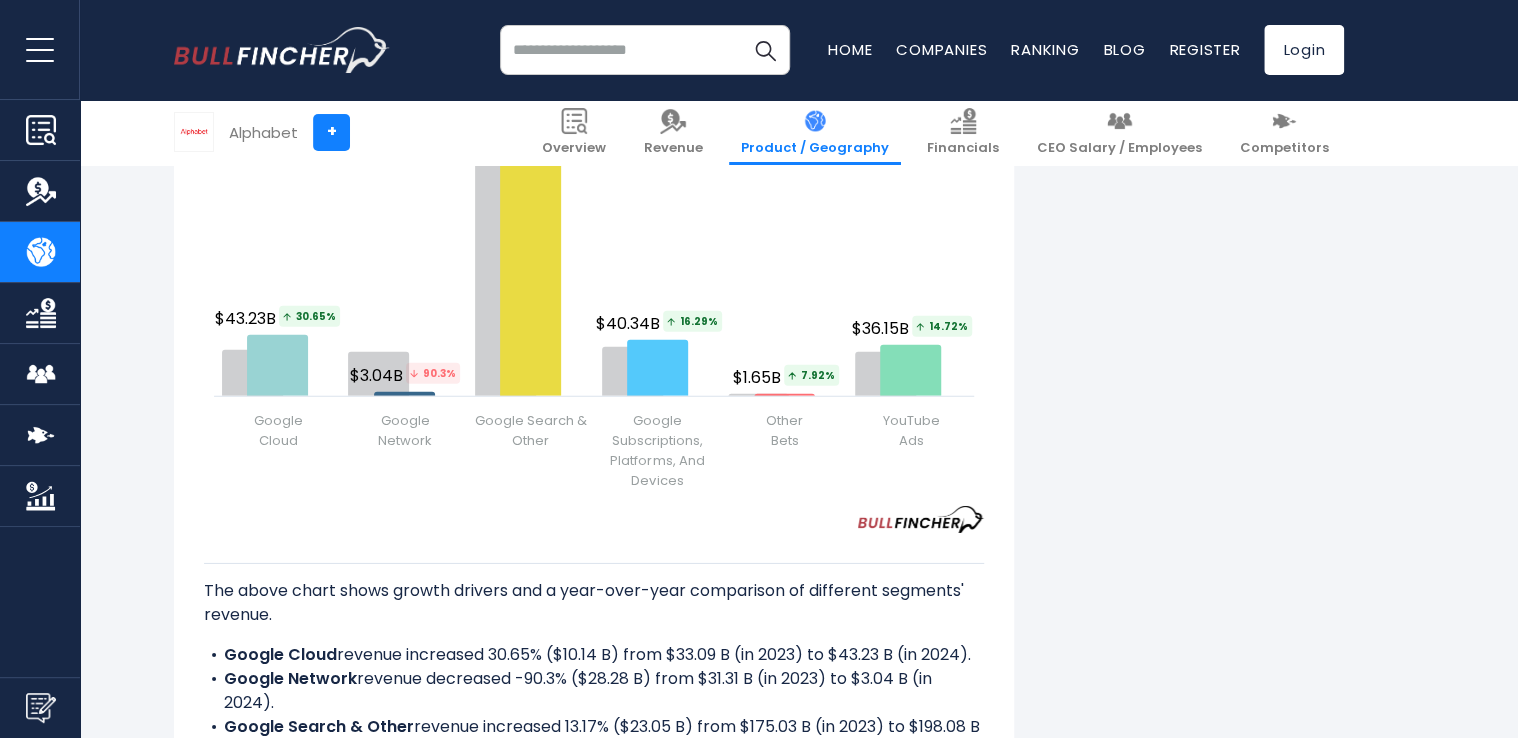 scroll, scrollTop: 3200, scrollLeft: 0, axis: vertical 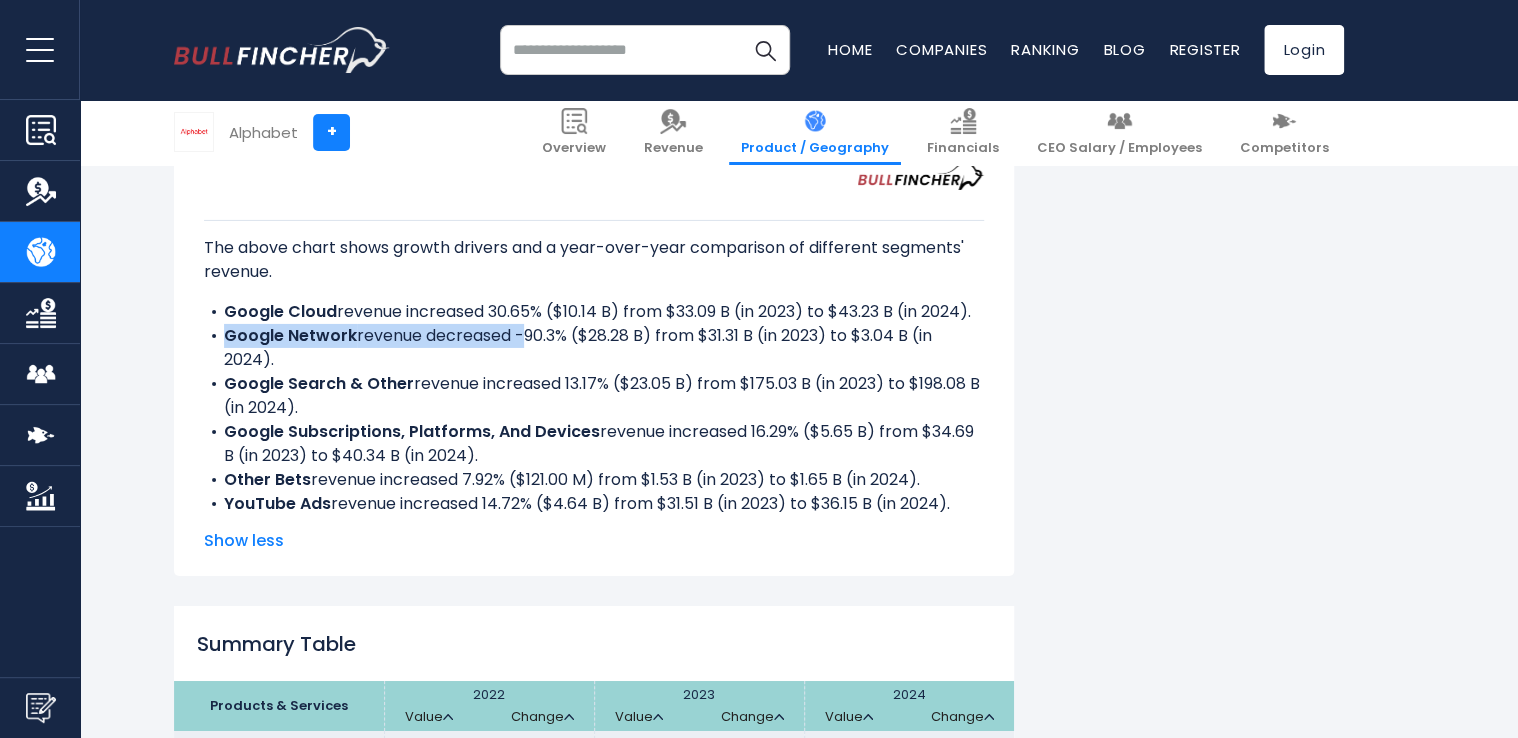 drag, startPoint x: 515, startPoint y: 338, endPoint x: 270, endPoint y: 334, distance: 245.03265 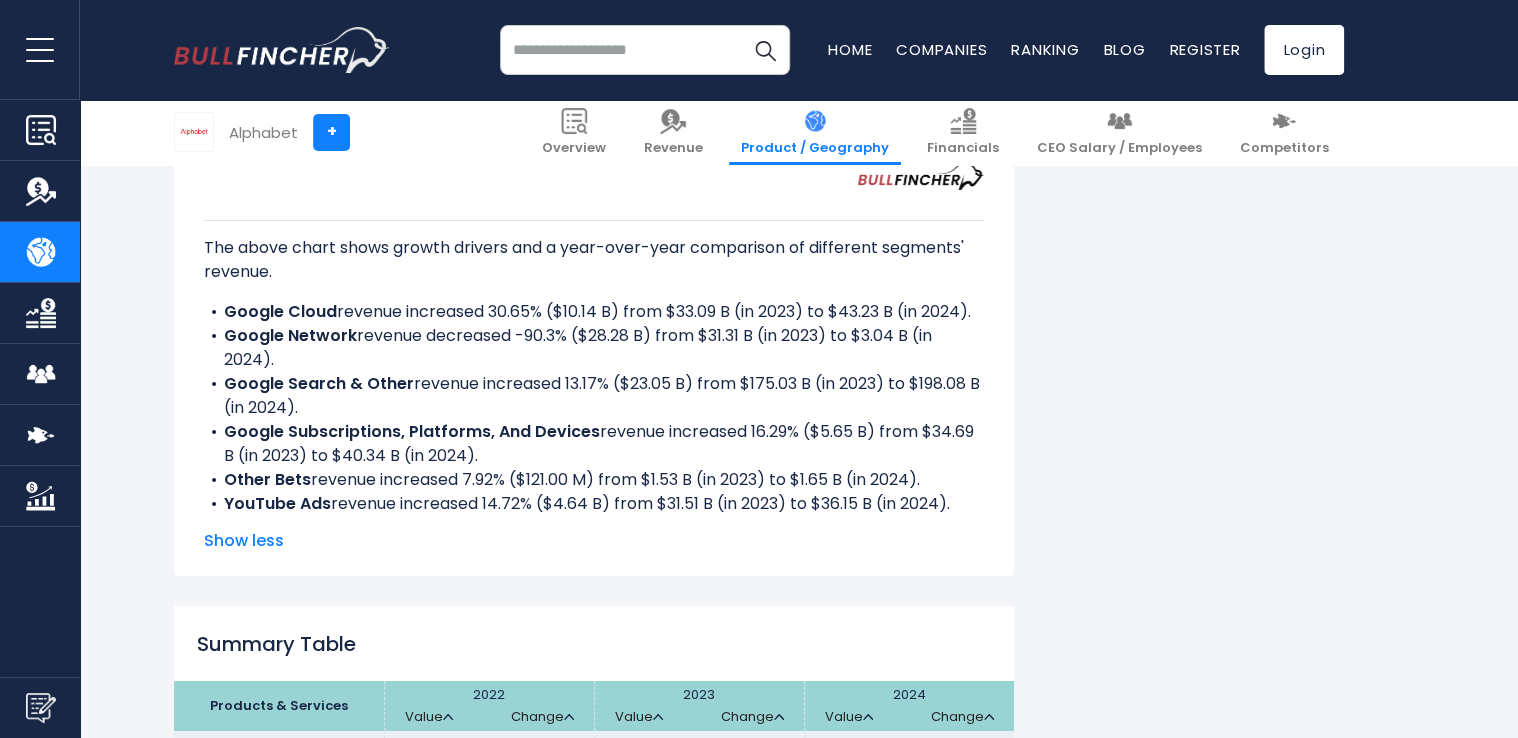 drag, startPoint x: 270, startPoint y: 334, endPoint x: 208, endPoint y: 366, distance: 69.77106 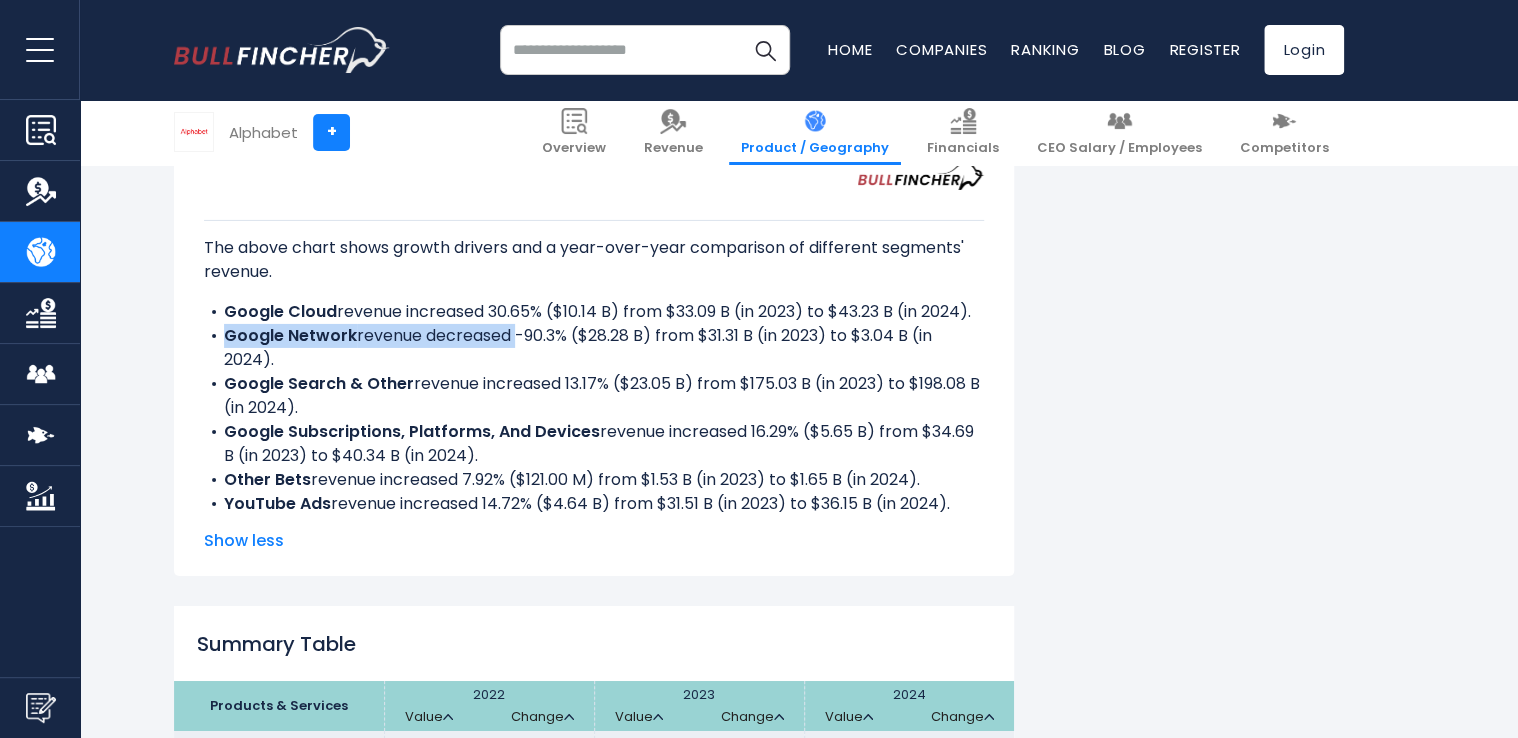 drag, startPoint x: 224, startPoint y: 331, endPoint x: 512, endPoint y: 336, distance: 288.0434 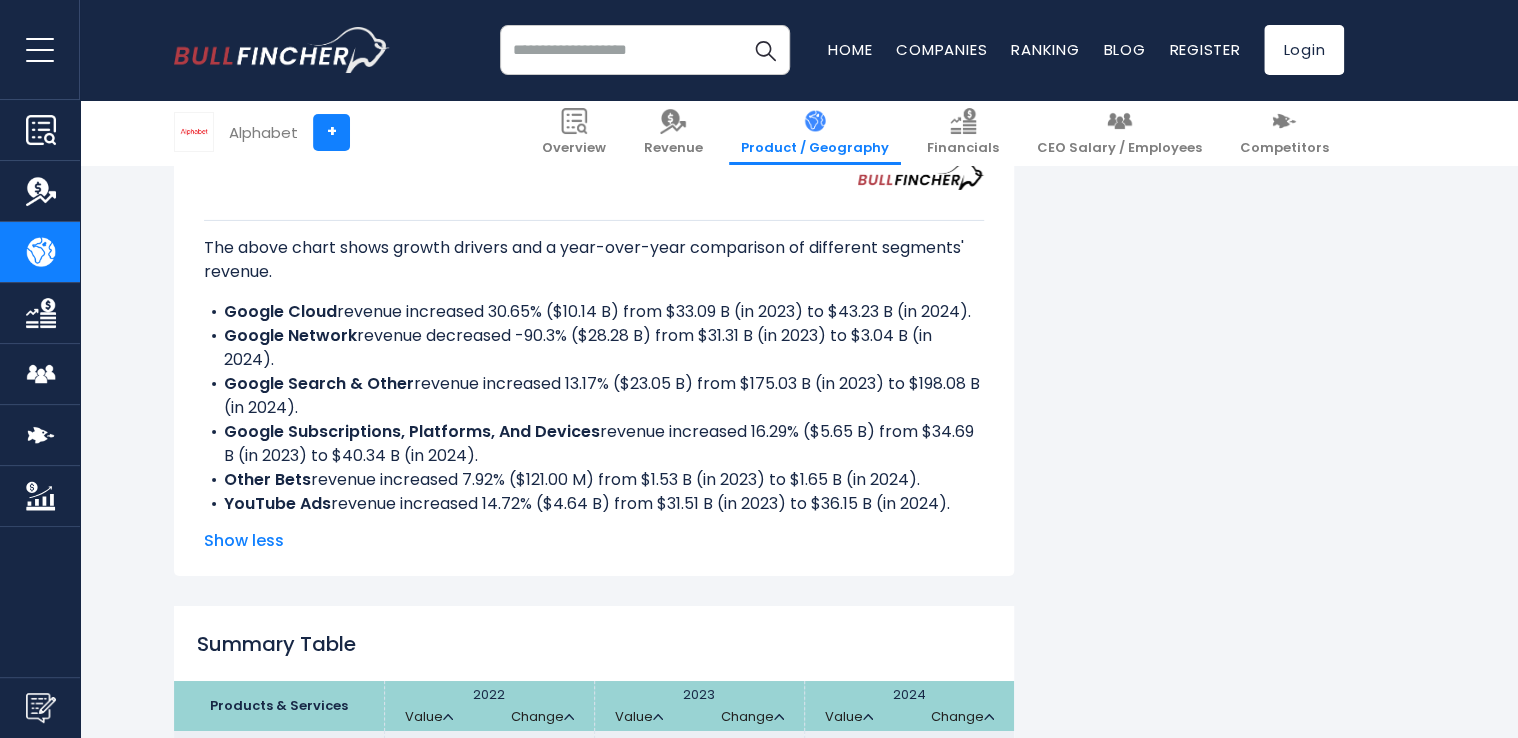 drag, startPoint x: 1416, startPoint y: 607, endPoint x: 1372, endPoint y: 593, distance: 46.173584 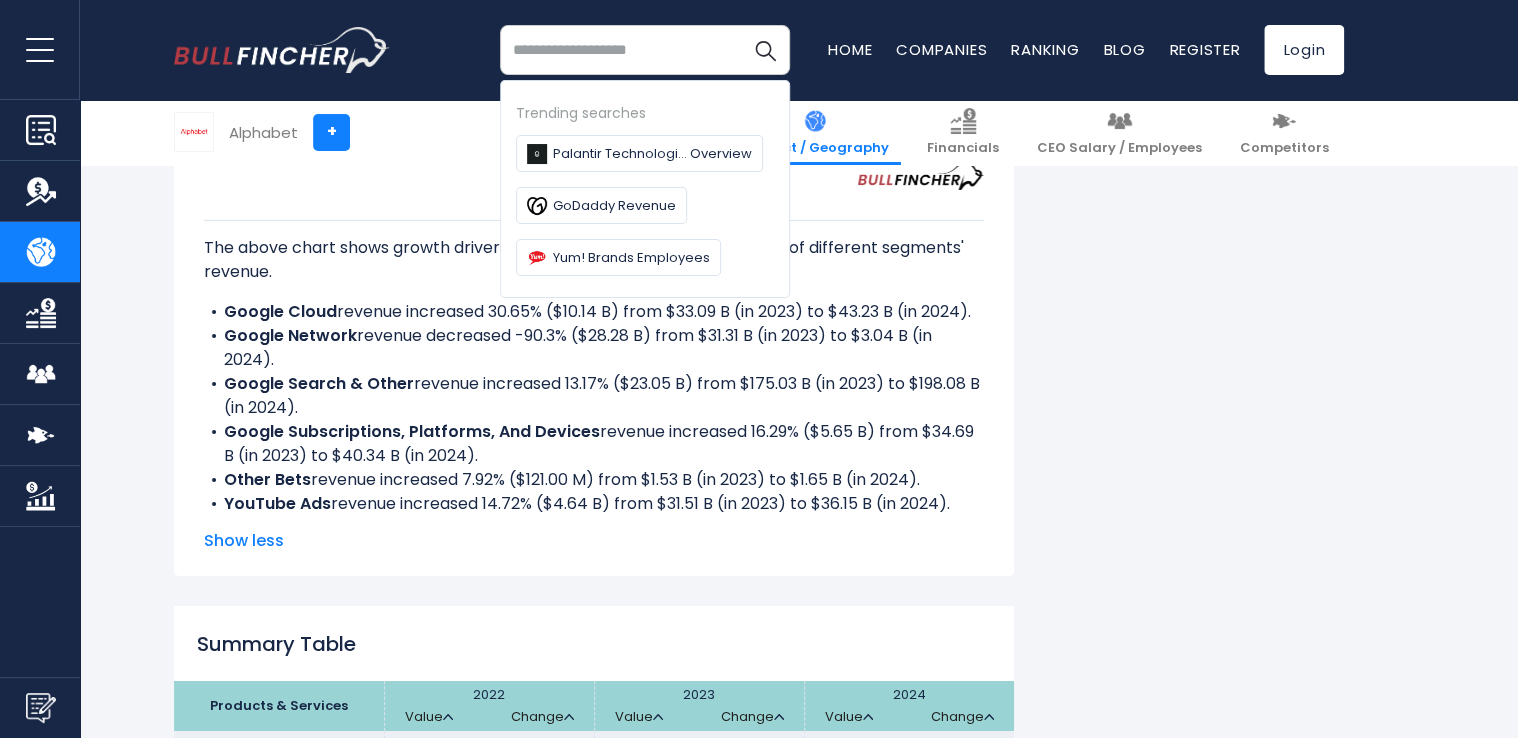 click at bounding box center [645, 50] 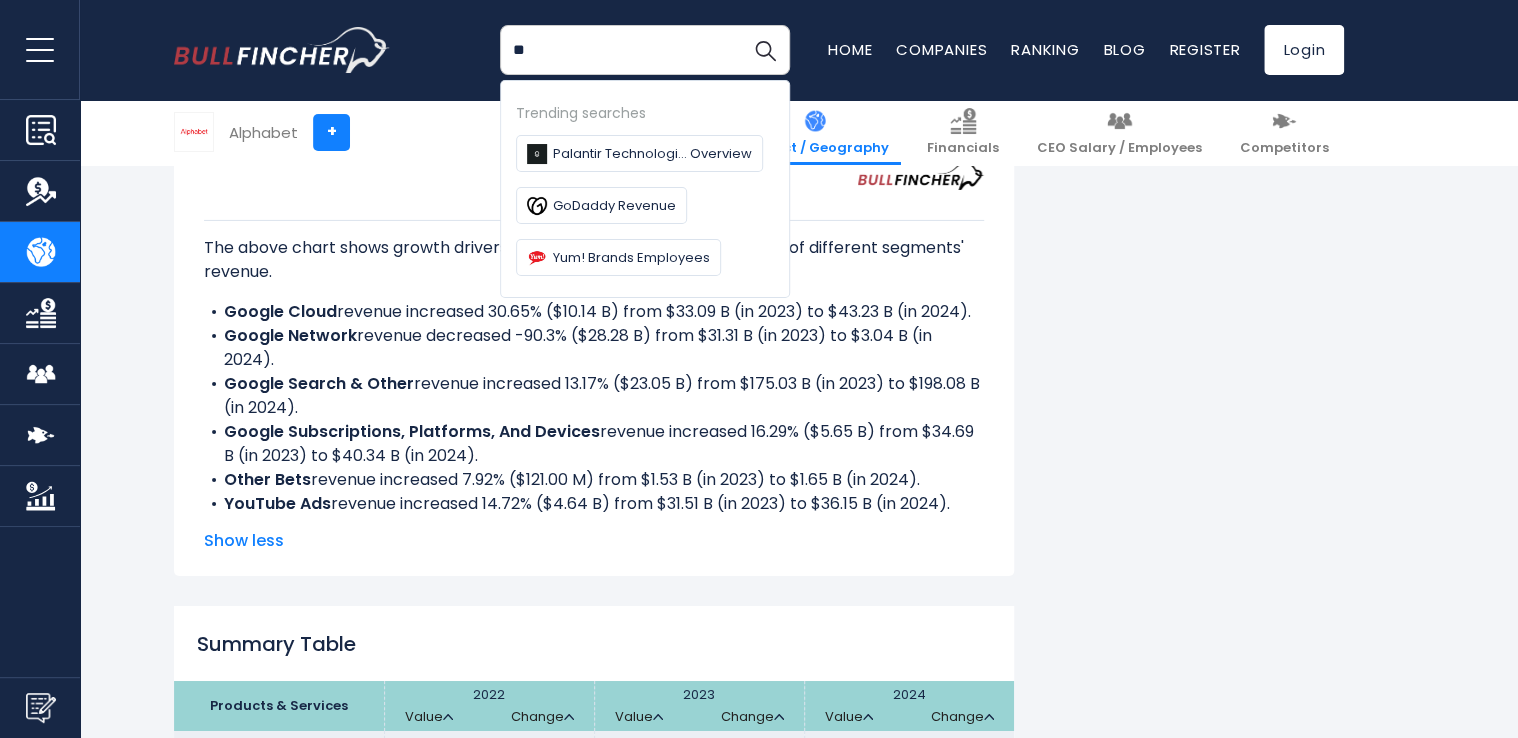 type on "*" 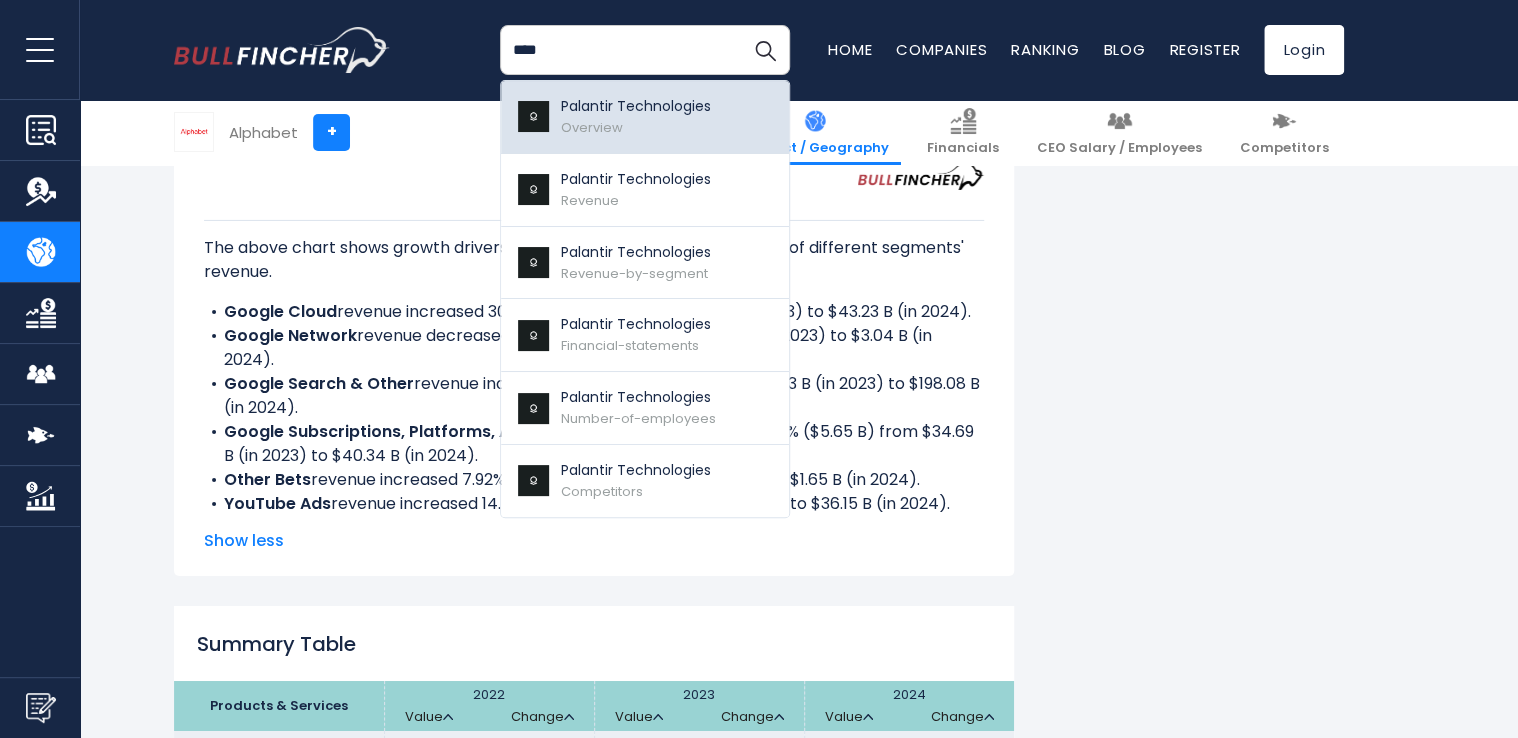 type on "****" 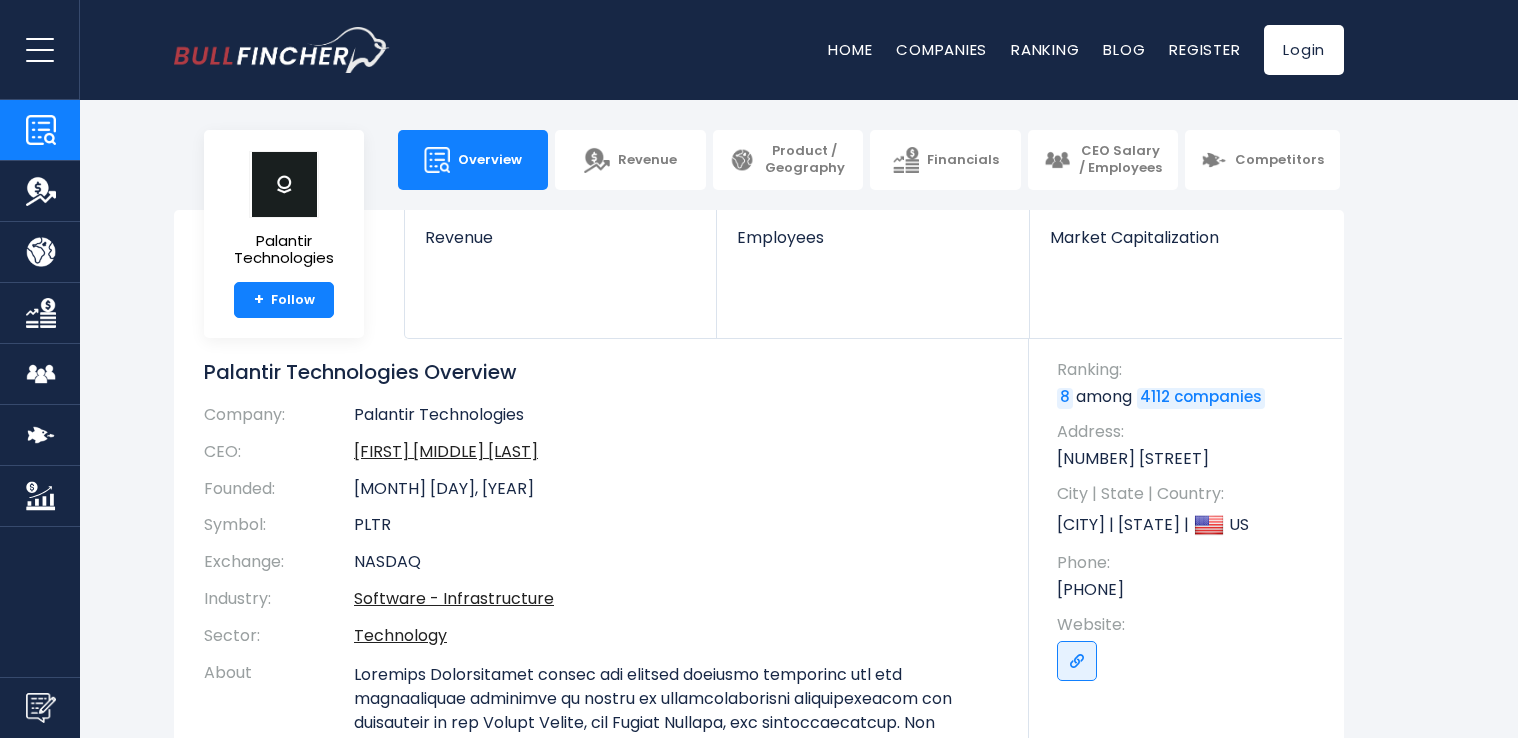 scroll, scrollTop: 0, scrollLeft: 0, axis: both 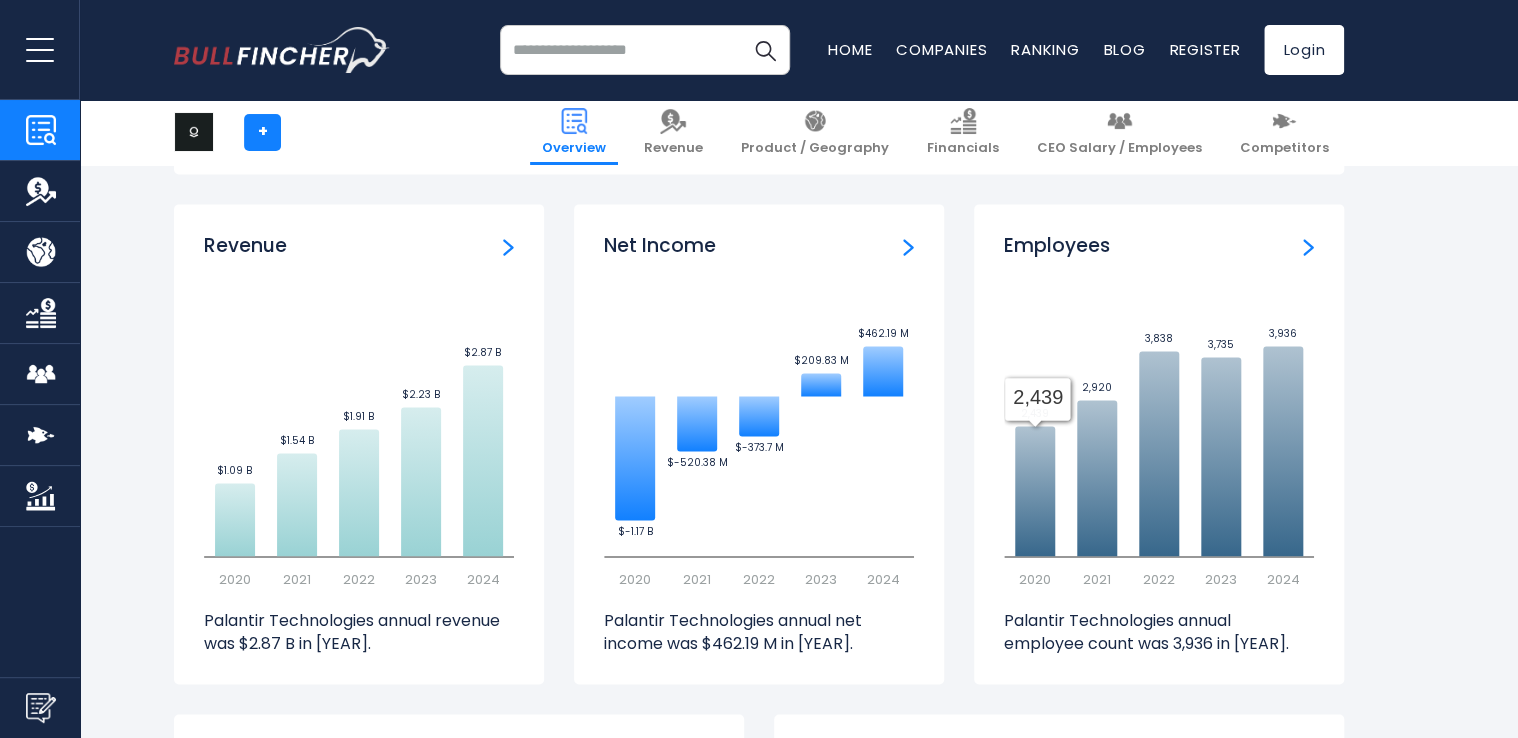 click at bounding box center (908, 247) 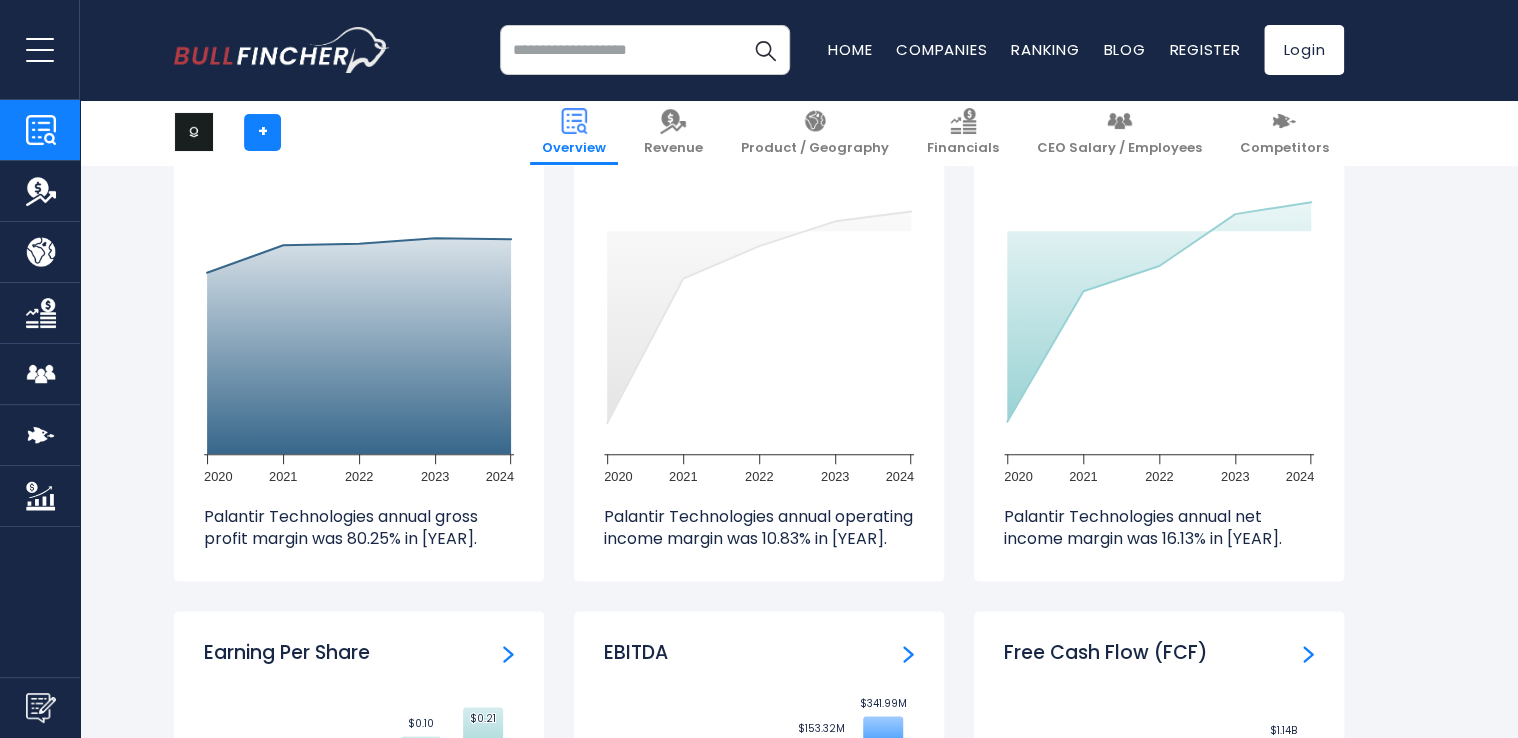 scroll, scrollTop: 4600, scrollLeft: 0, axis: vertical 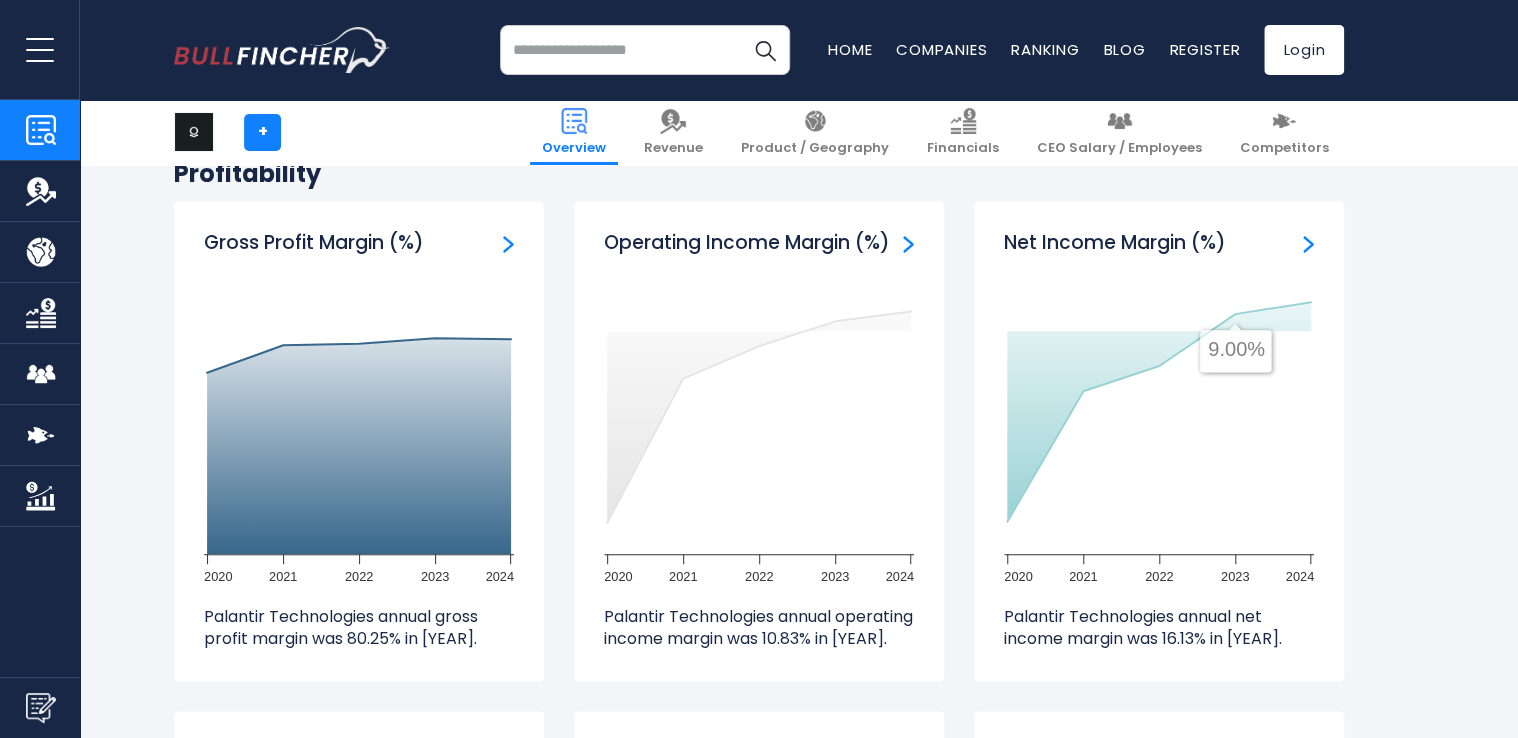 click at bounding box center [1308, 244] 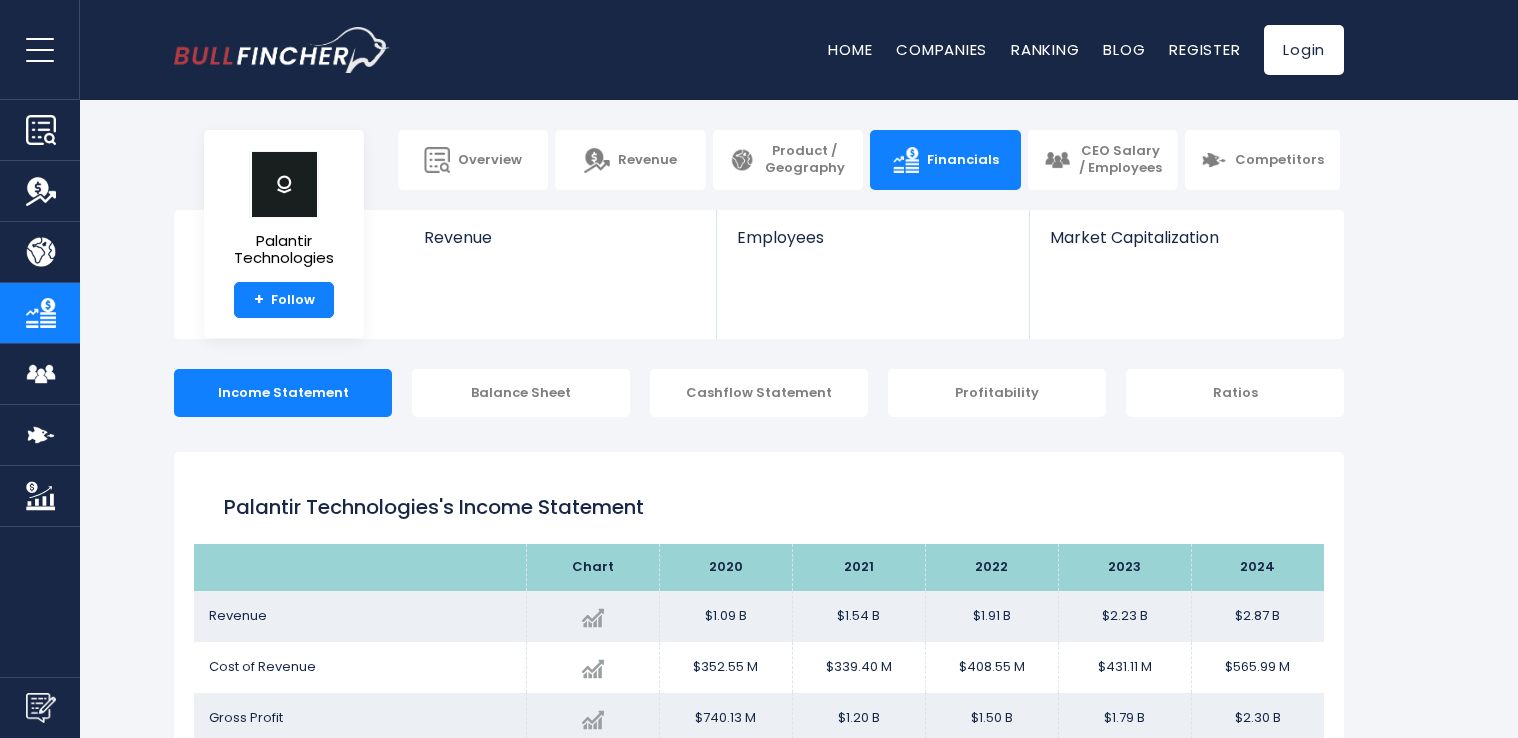 scroll, scrollTop: 0, scrollLeft: 0, axis: both 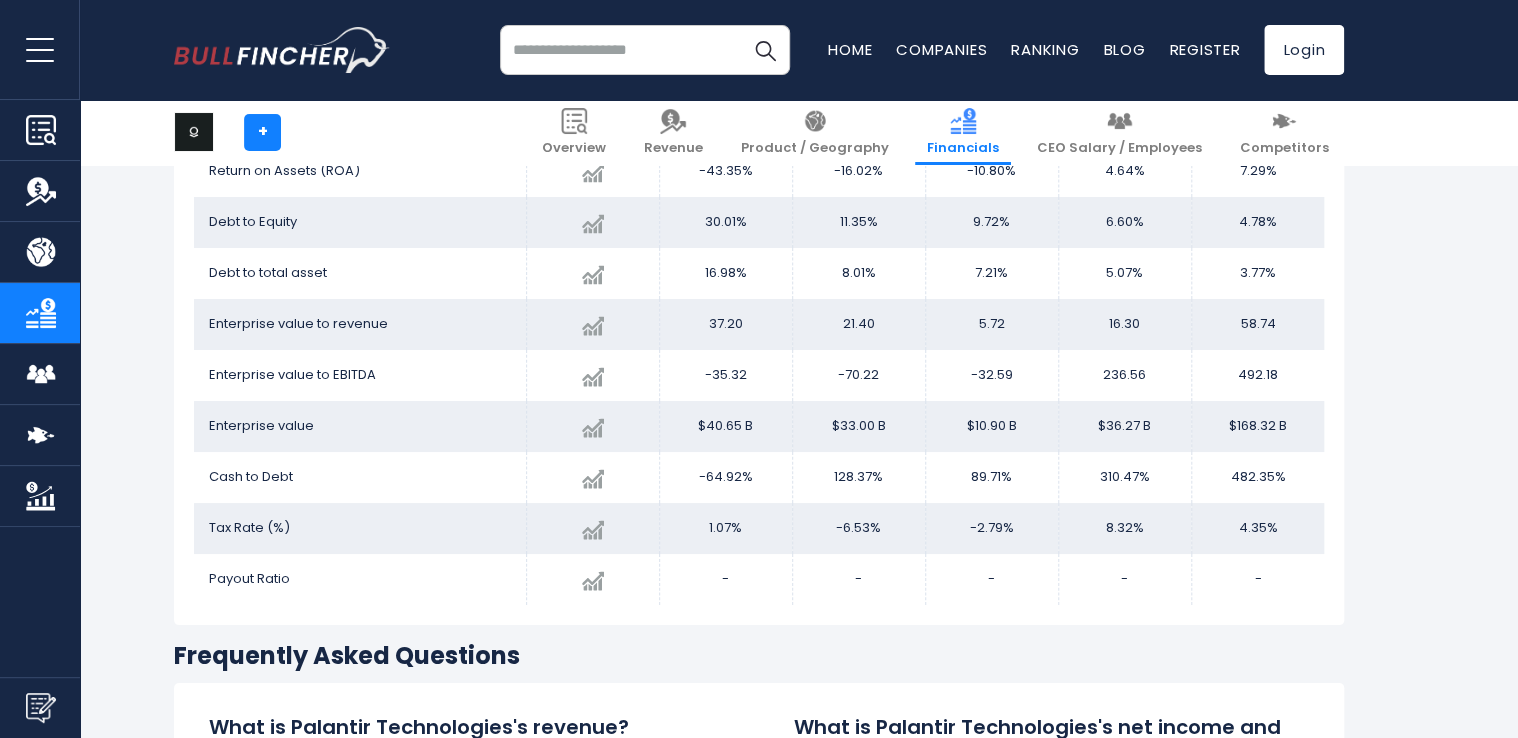 click at bounding box center (645, 50) 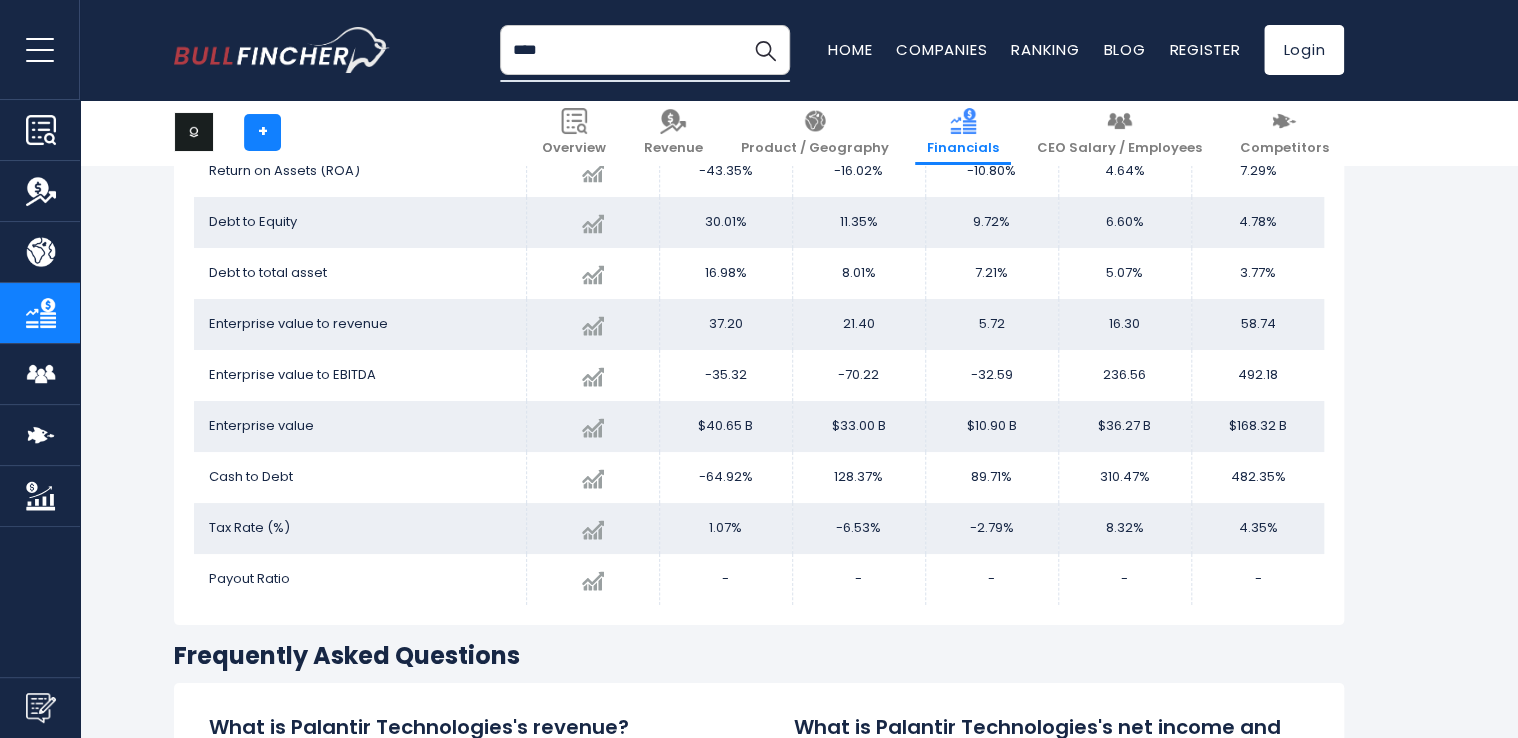 click on "****" at bounding box center [645, 50] 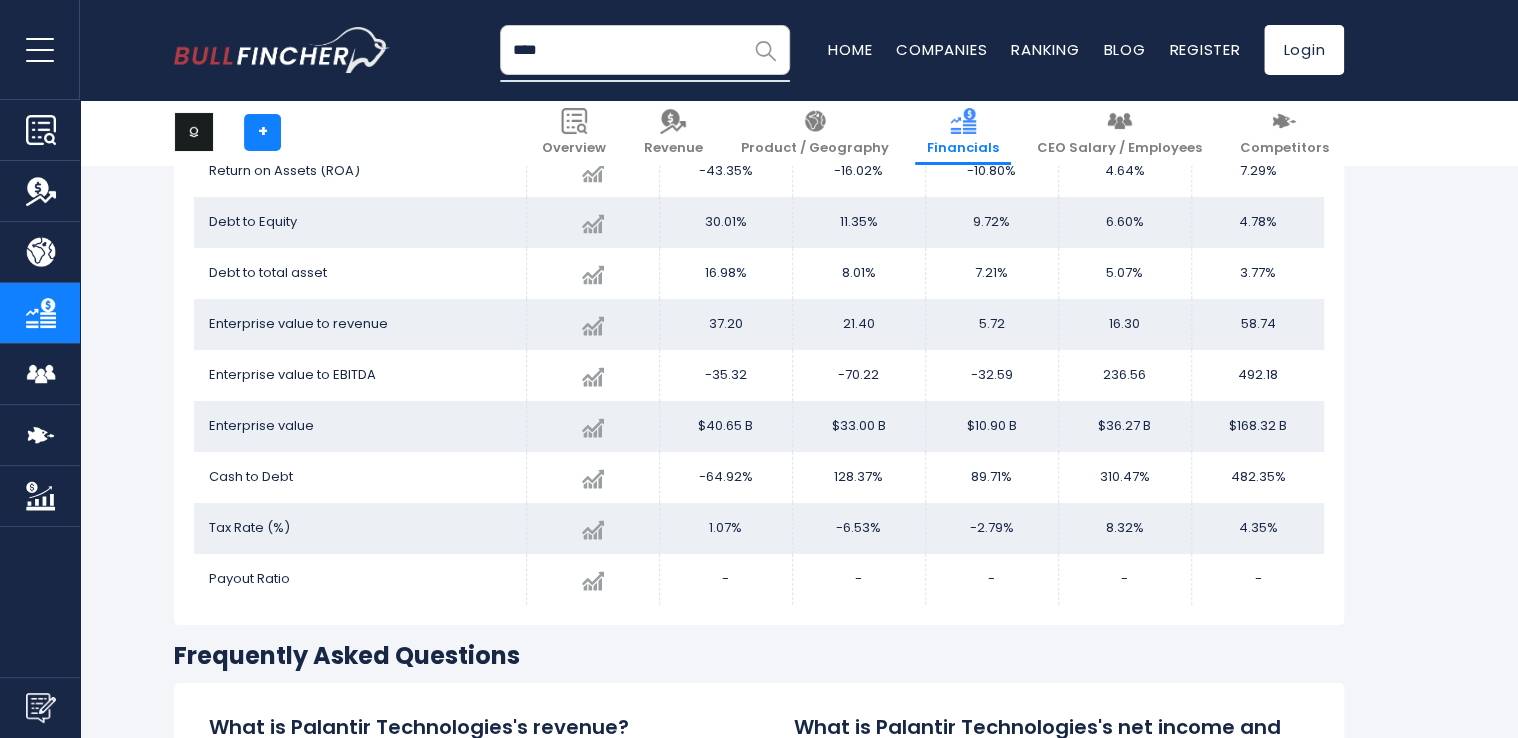 type on "****" 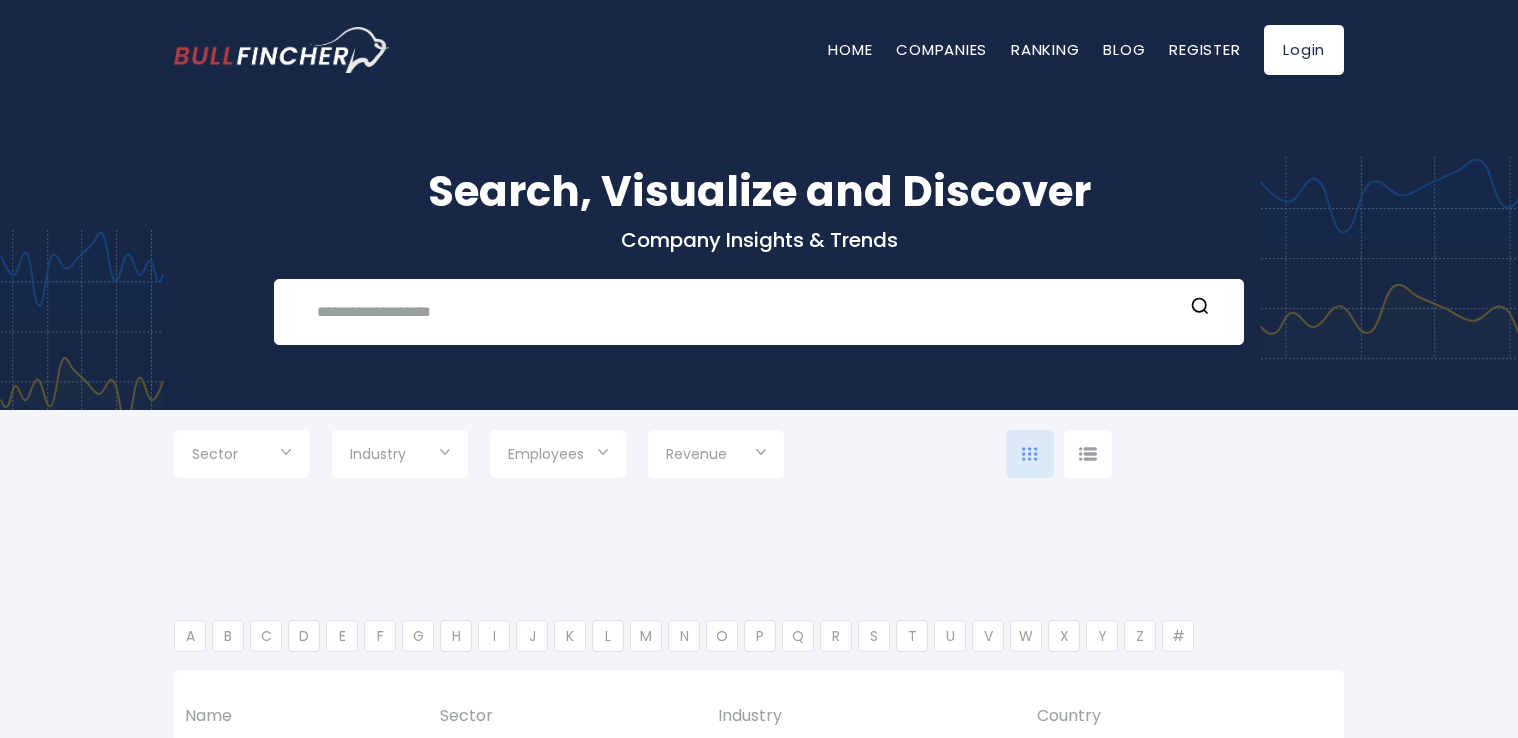 scroll, scrollTop: 0, scrollLeft: 0, axis: both 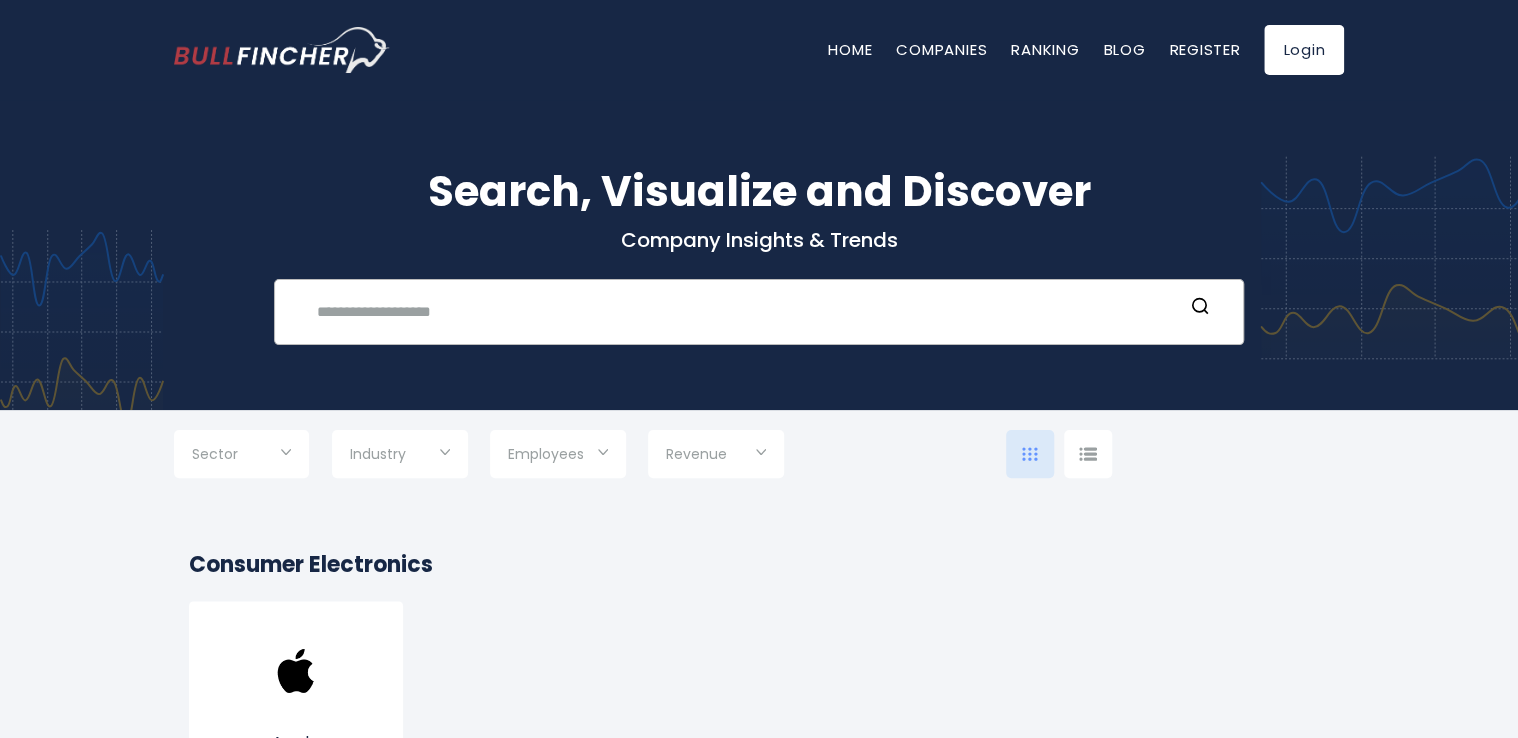 click on "Recent searches
Trending searches
Palantir Technologi... Overview
GoDaddy Revenue" at bounding box center [759, 312] 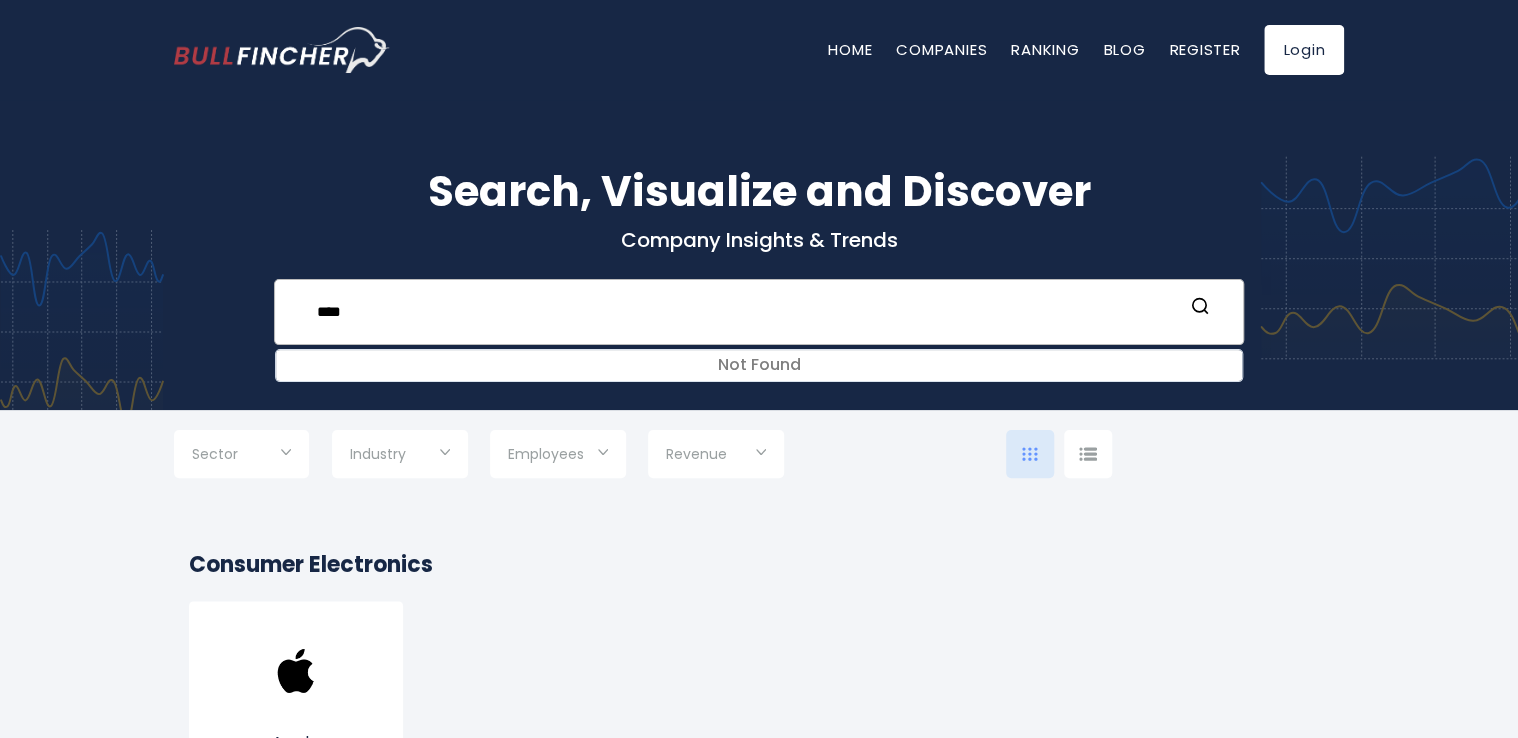 click on "****
Not Found
Recent searches
Trending searches
Palantir Technologi... Overview" at bounding box center [759, 312] 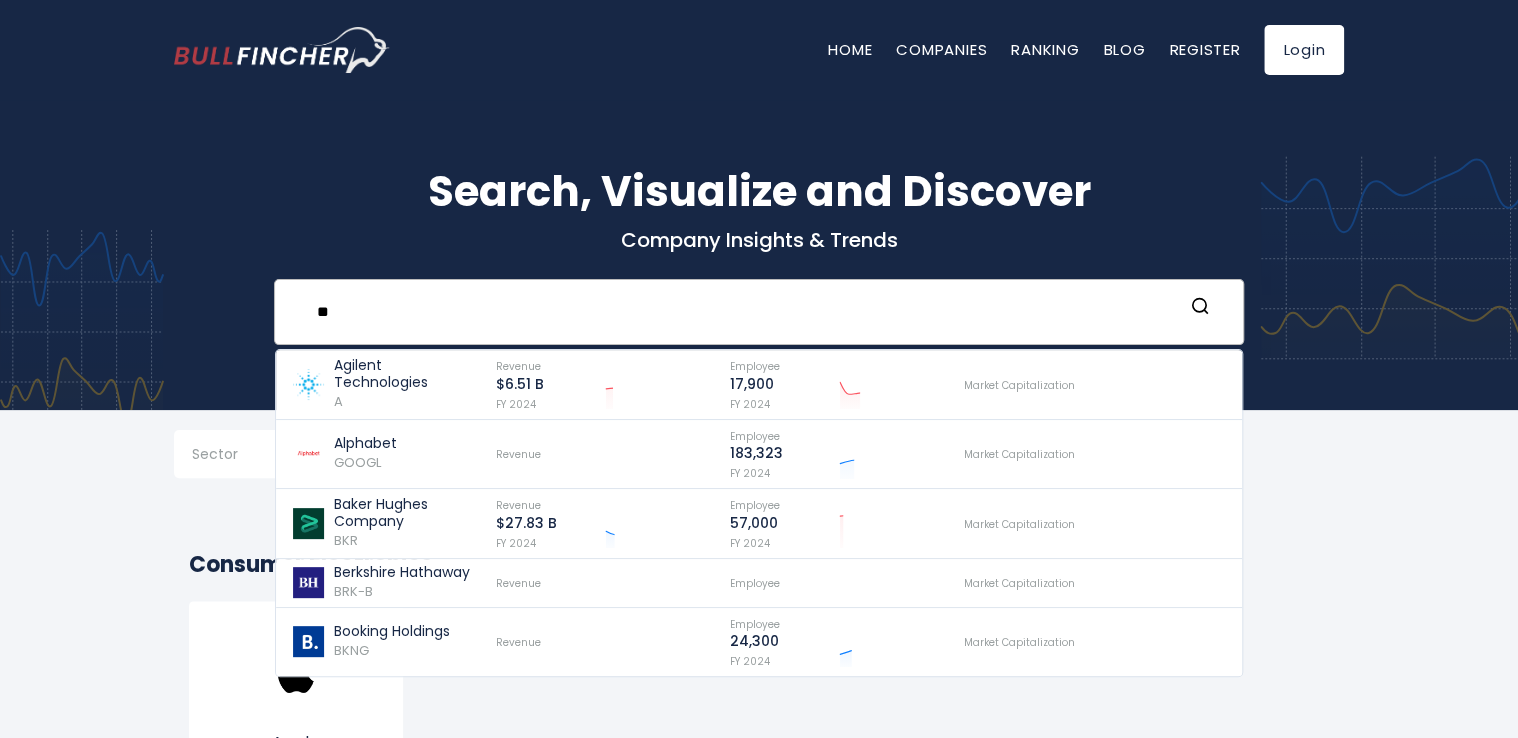 type on "*" 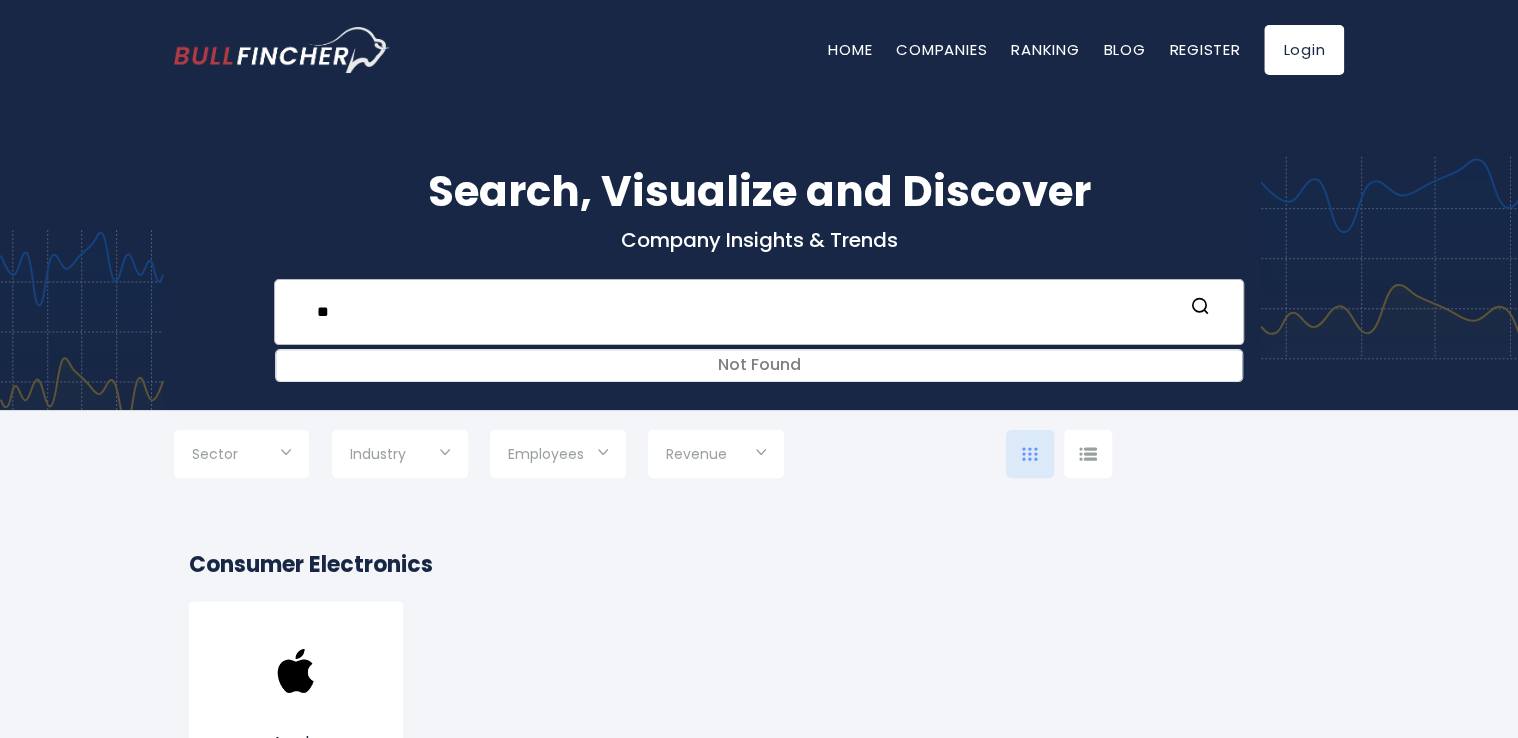 type on "*" 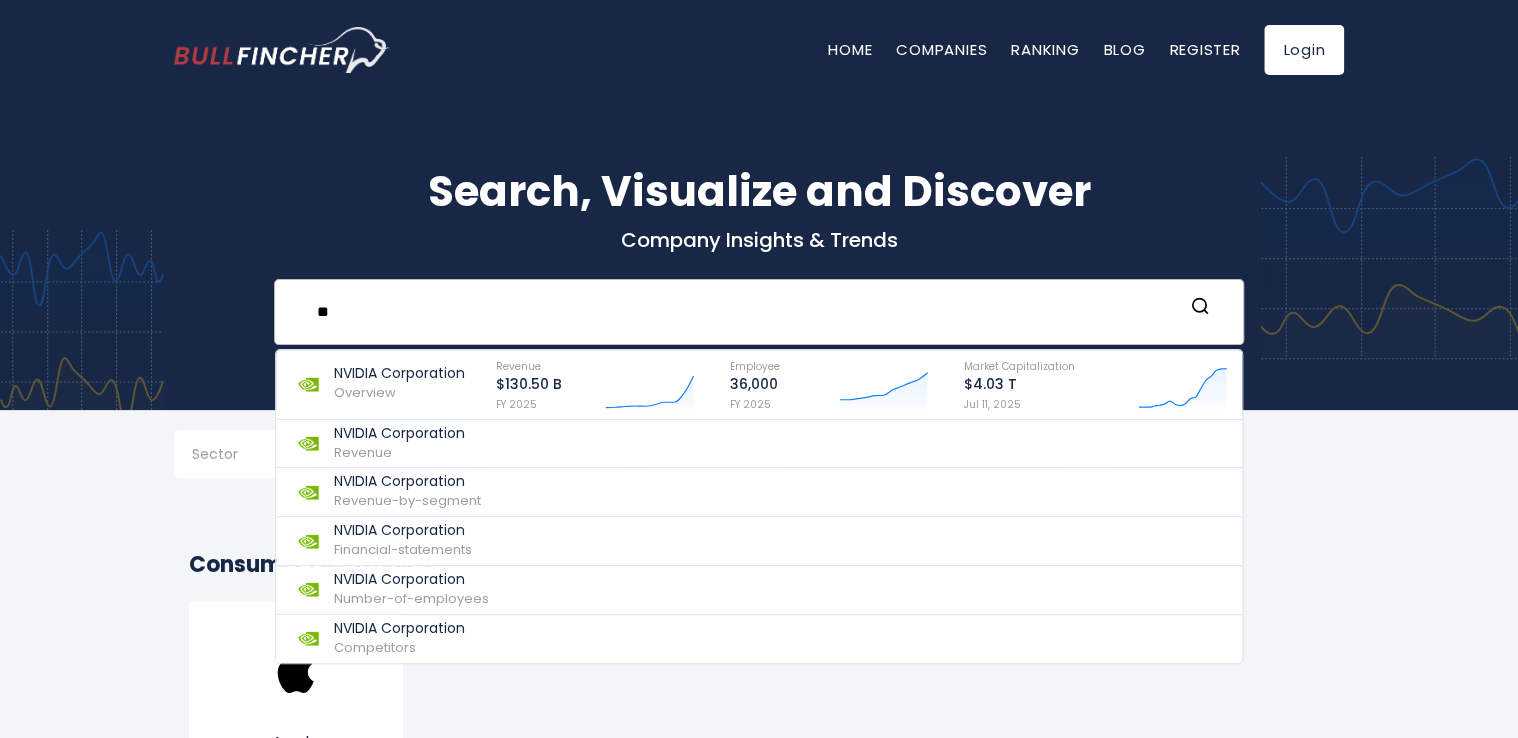 type on "*" 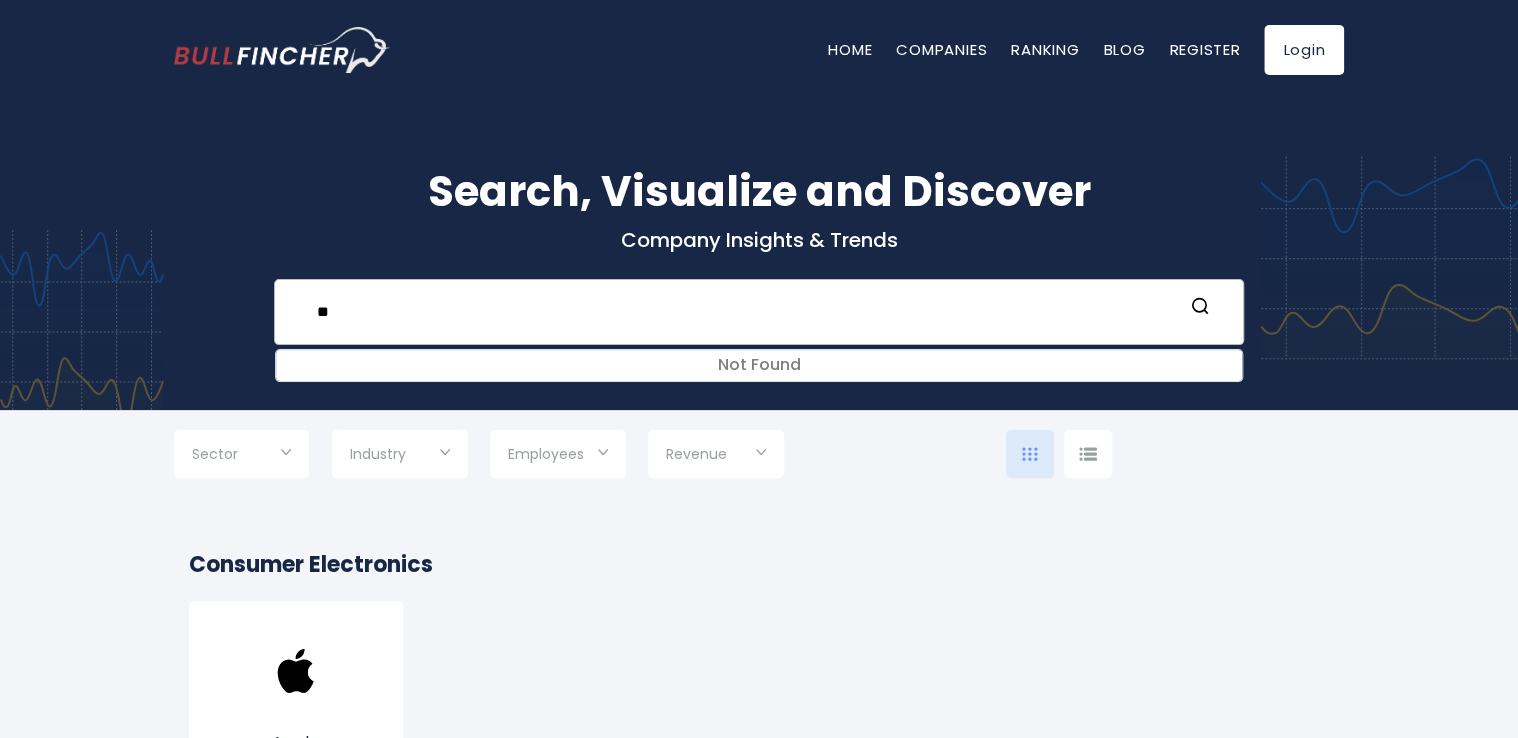 type on "*" 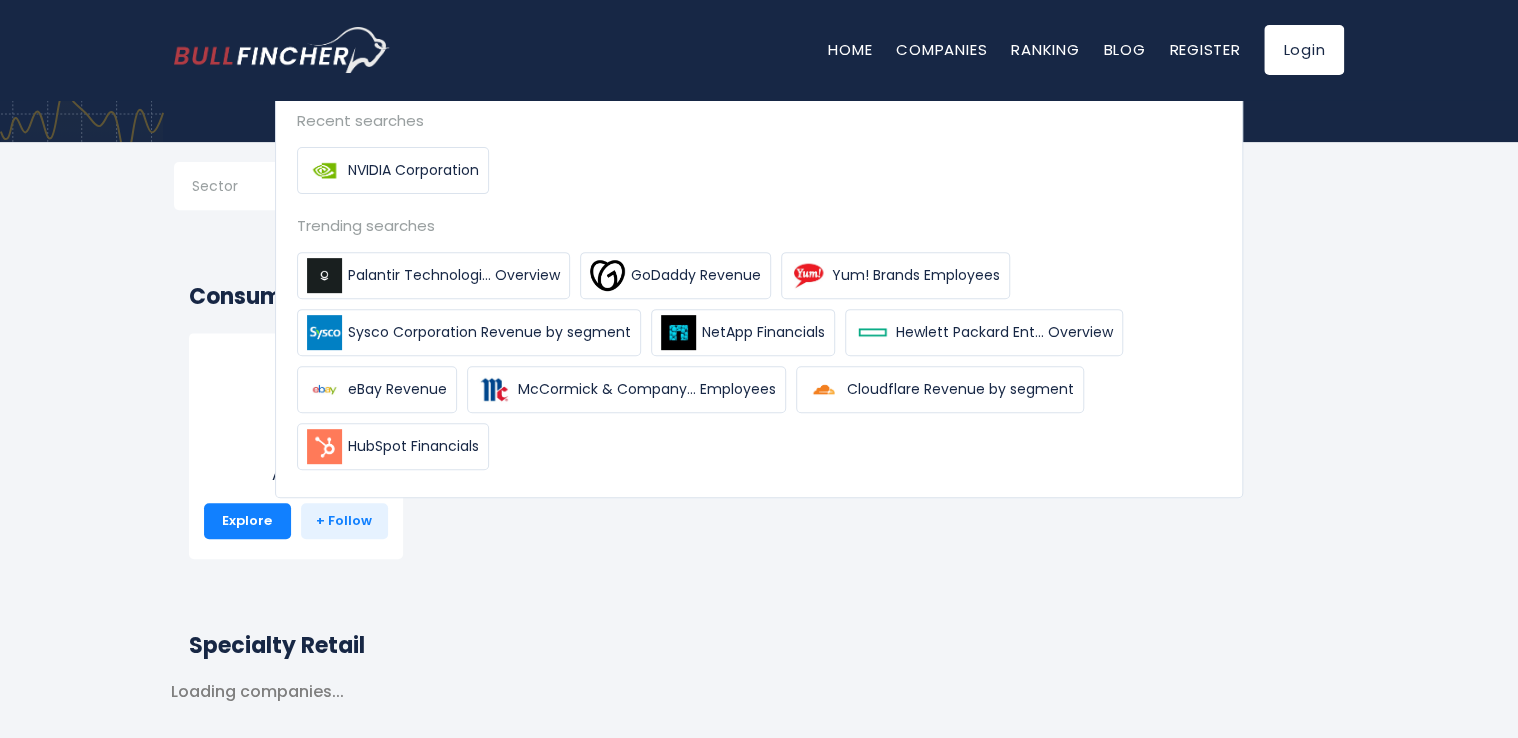 scroll, scrollTop: 300, scrollLeft: 0, axis: vertical 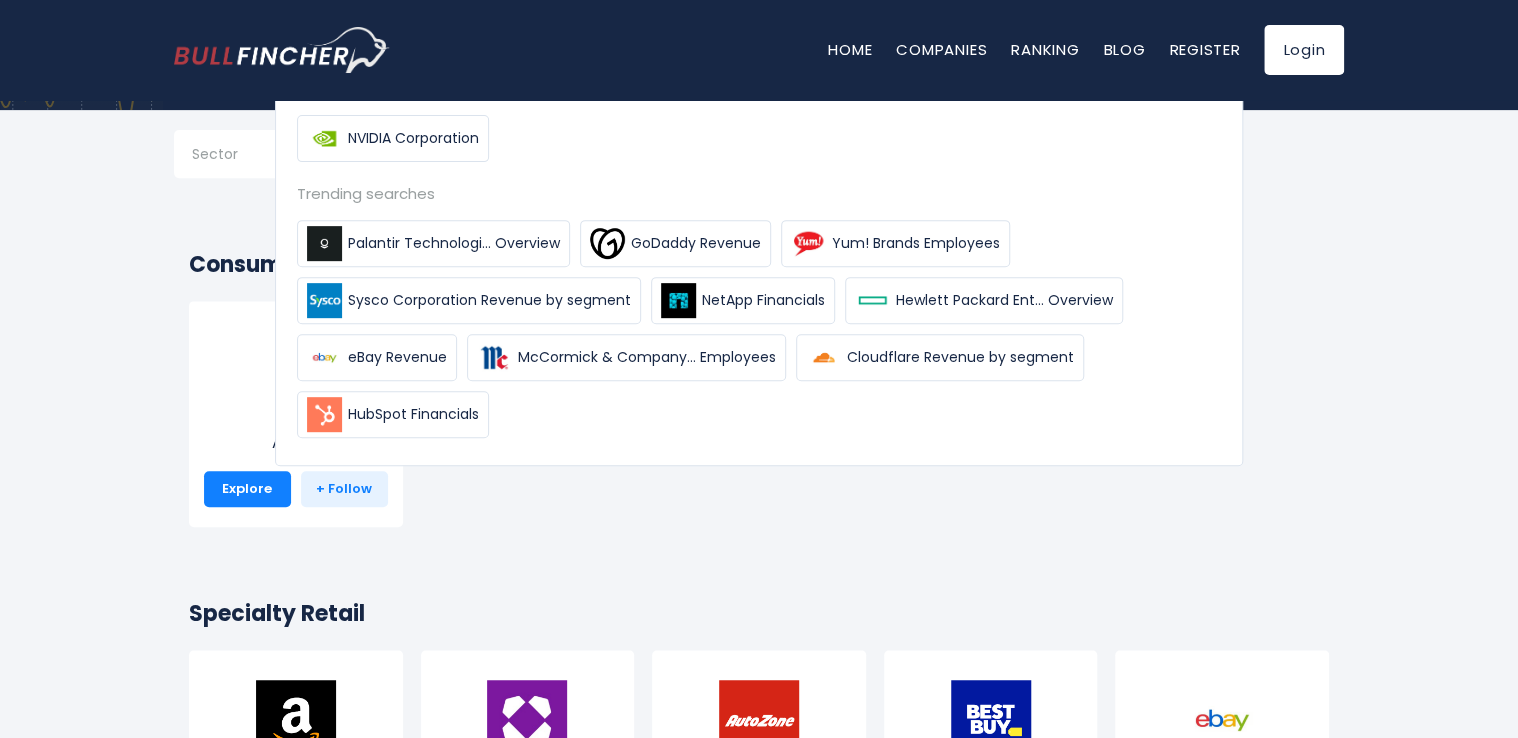 click on "Apple
Explore
+ Follow" at bounding box center [750, 424] 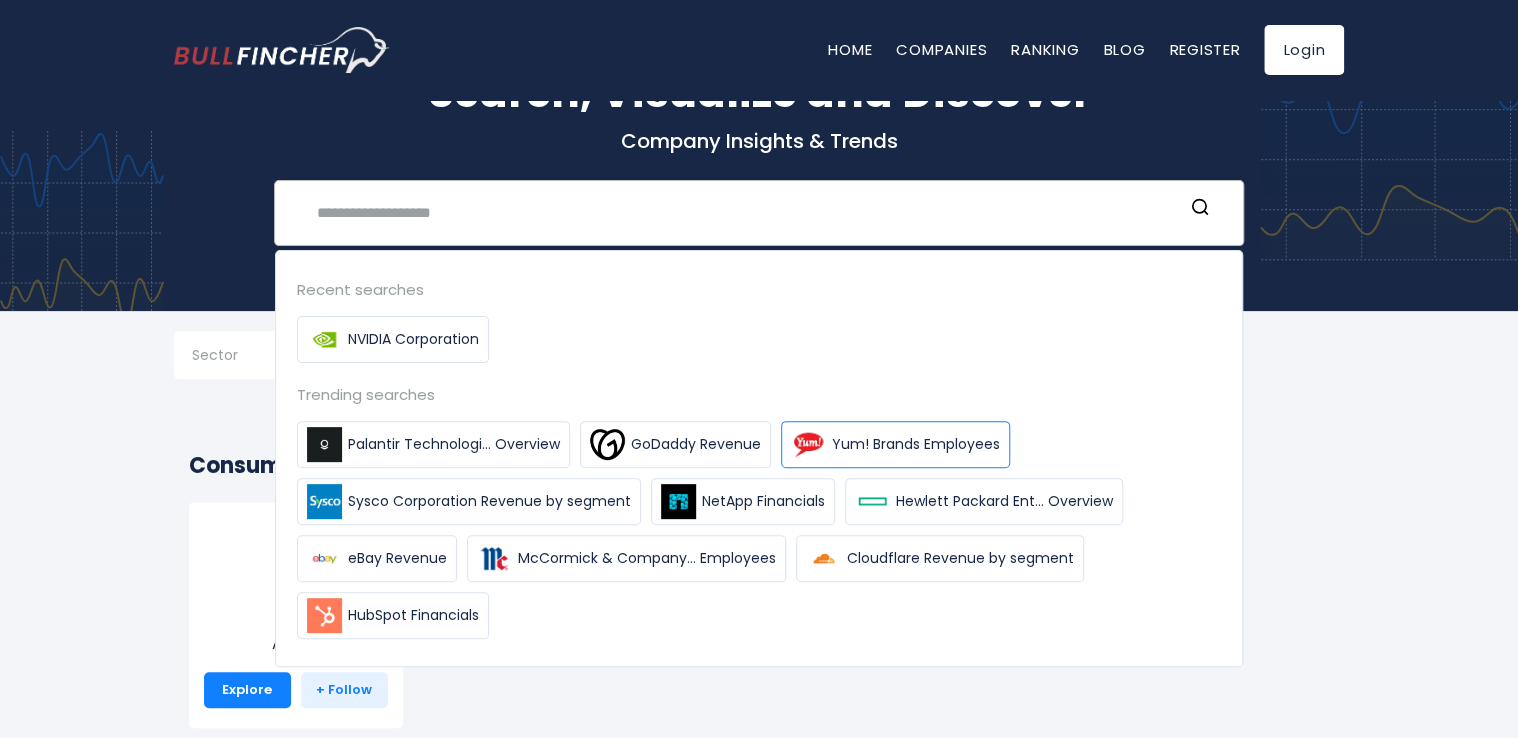 scroll, scrollTop: 0, scrollLeft: 0, axis: both 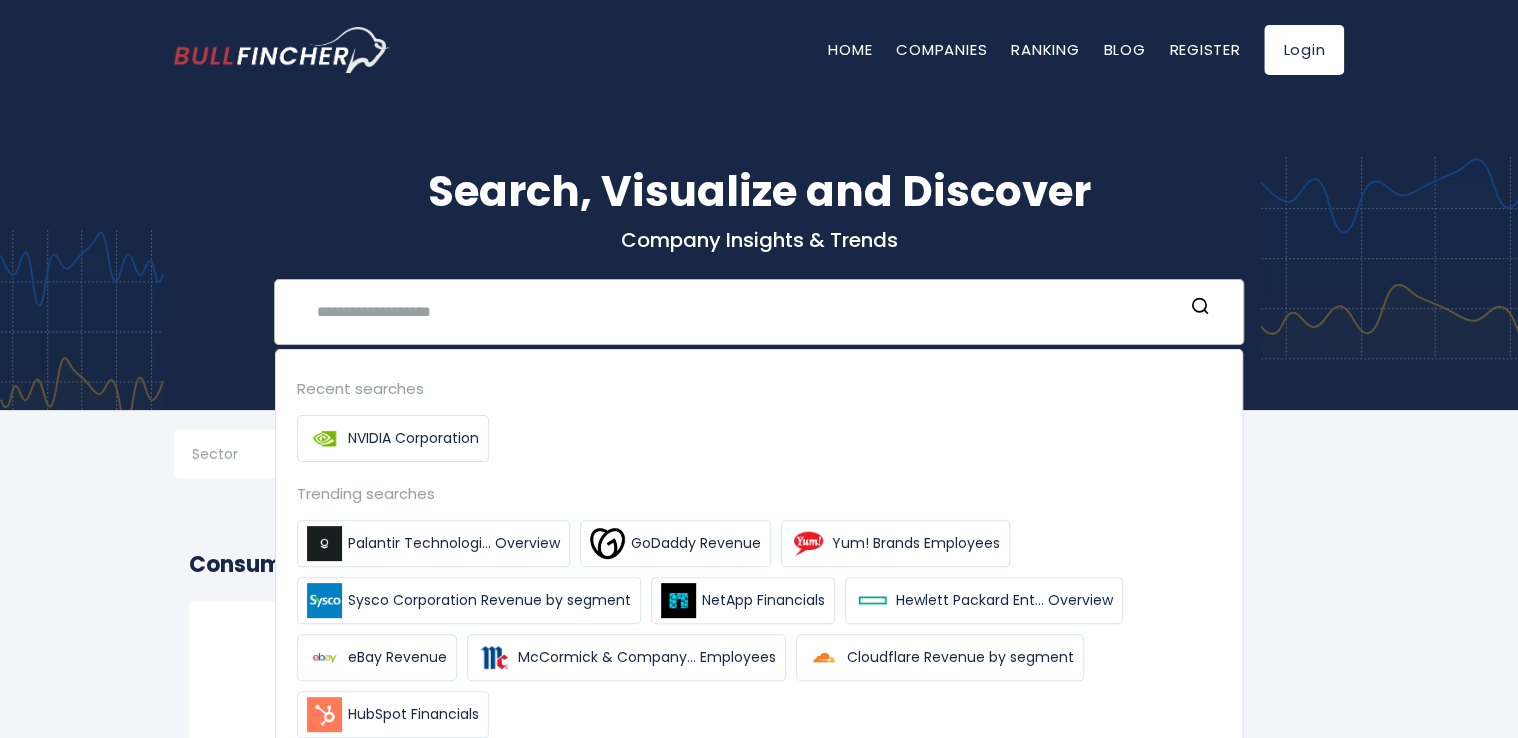 click at bounding box center (744, 311) 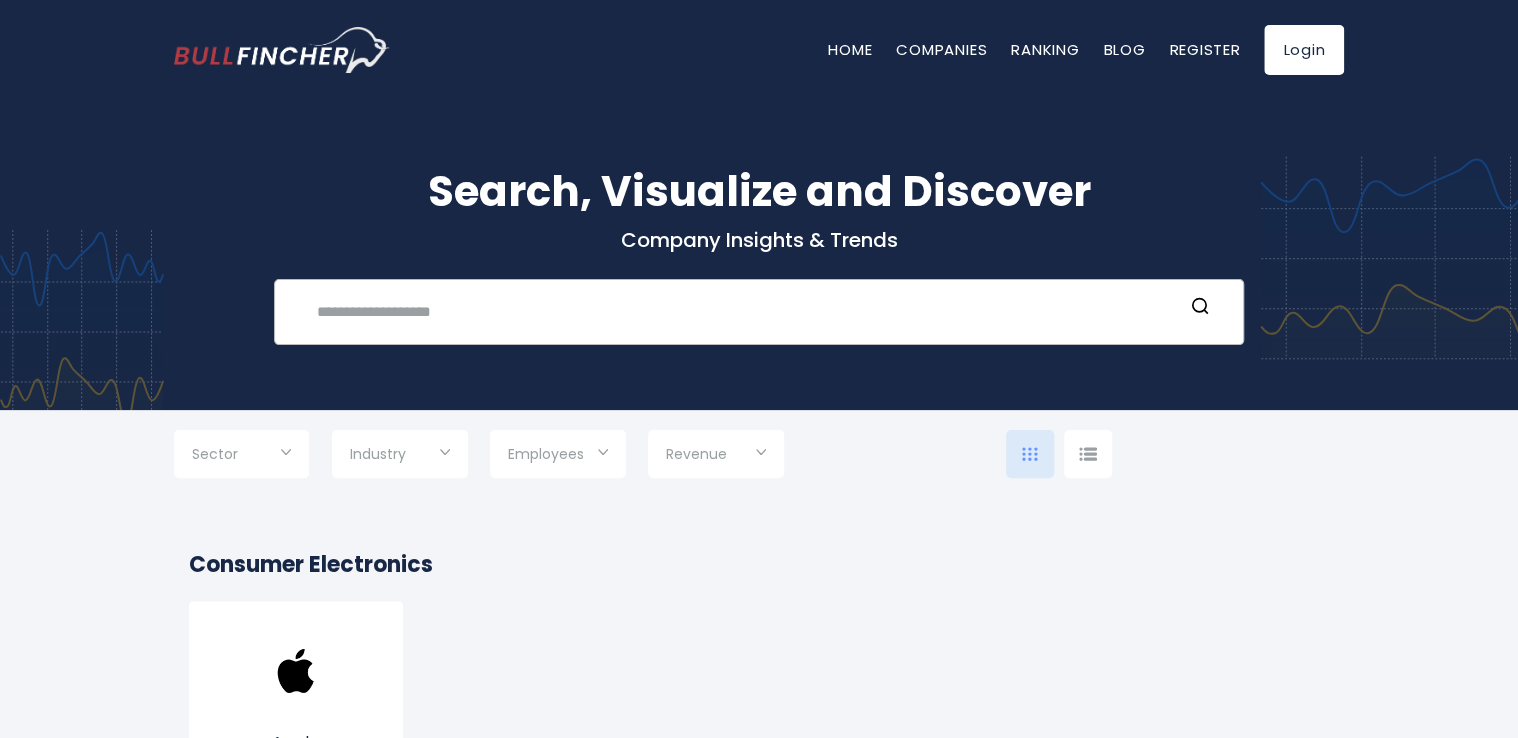 click at bounding box center (744, 311) 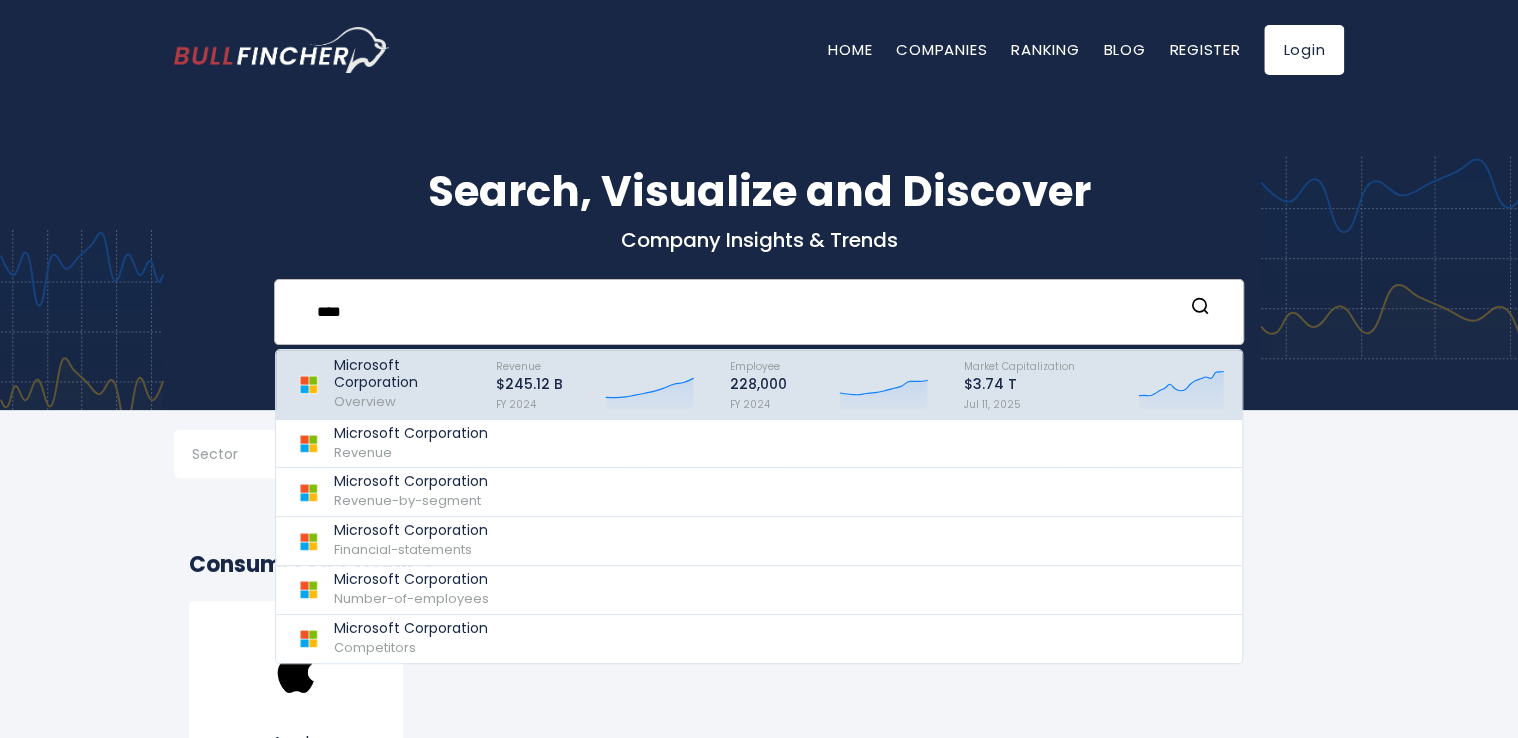 type on "****" 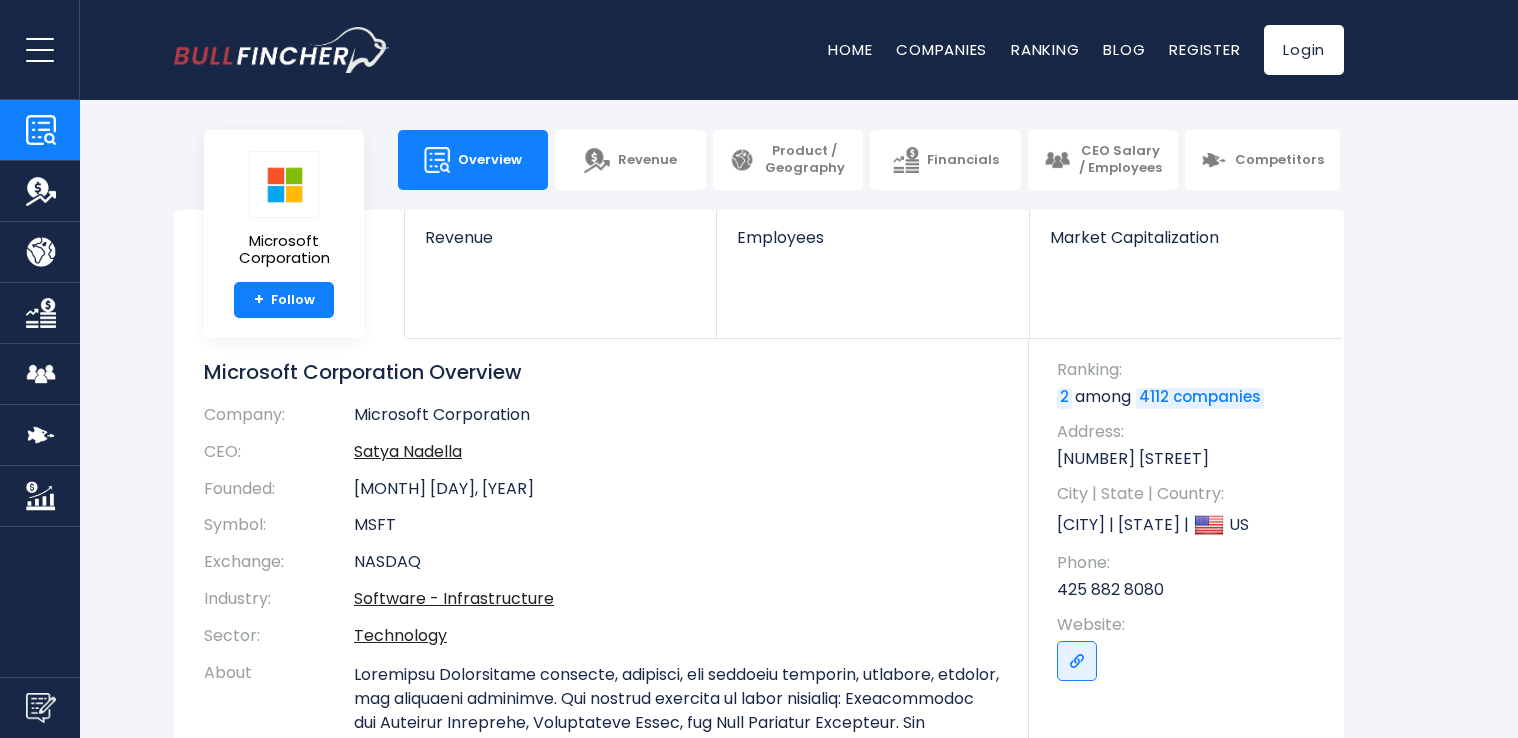 scroll, scrollTop: 0, scrollLeft: 0, axis: both 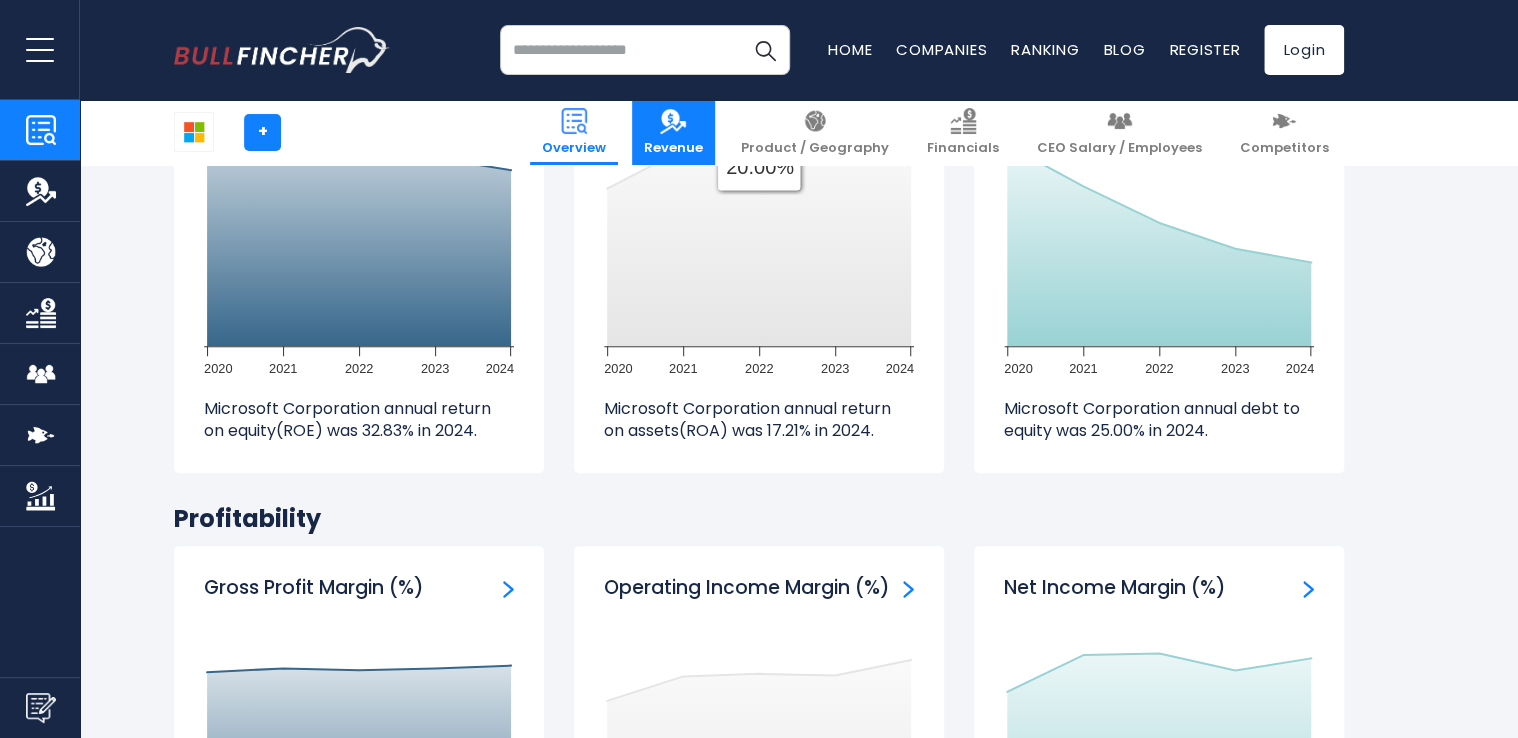 click on "Revenue" at bounding box center [673, 132] 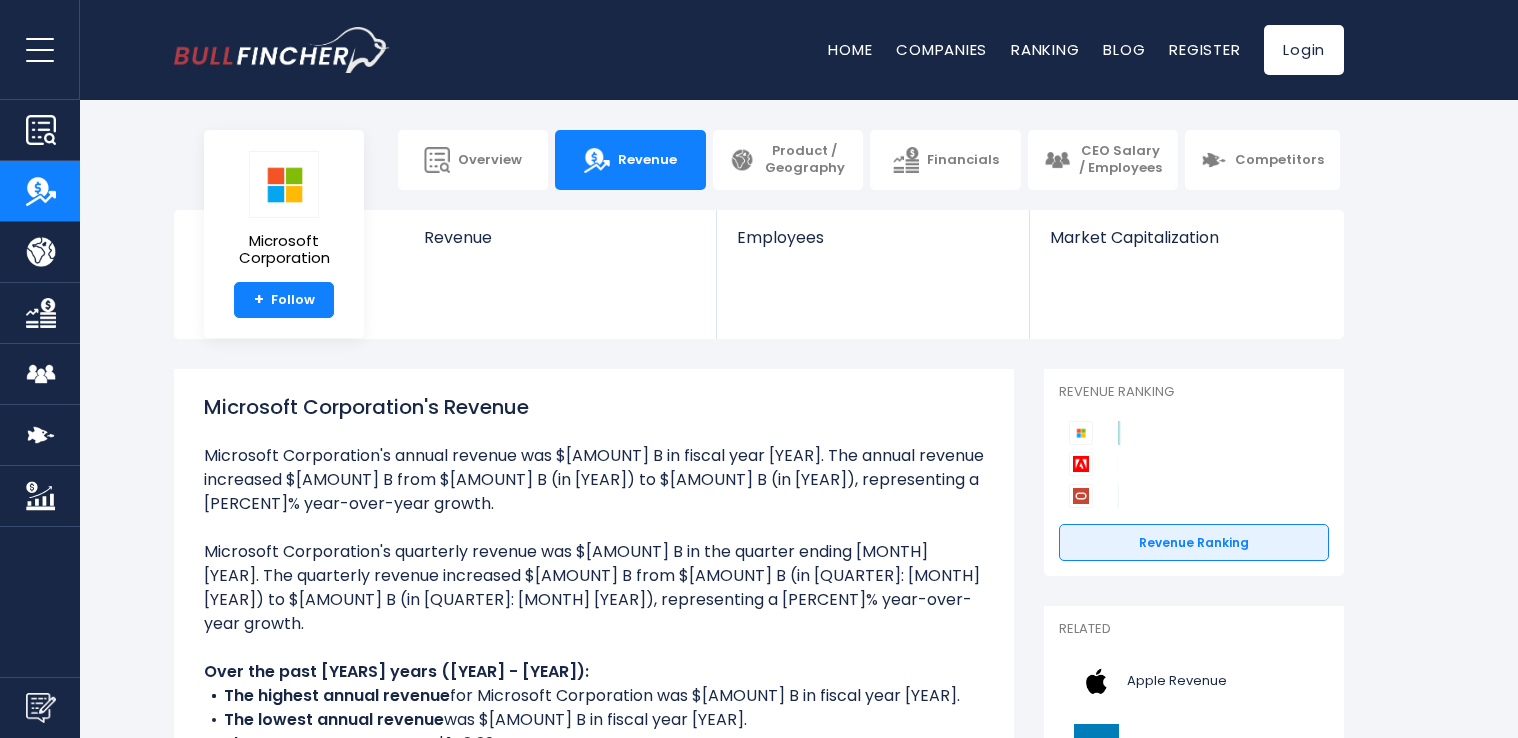 scroll, scrollTop: 0, scrollLeft: 0, axis: both 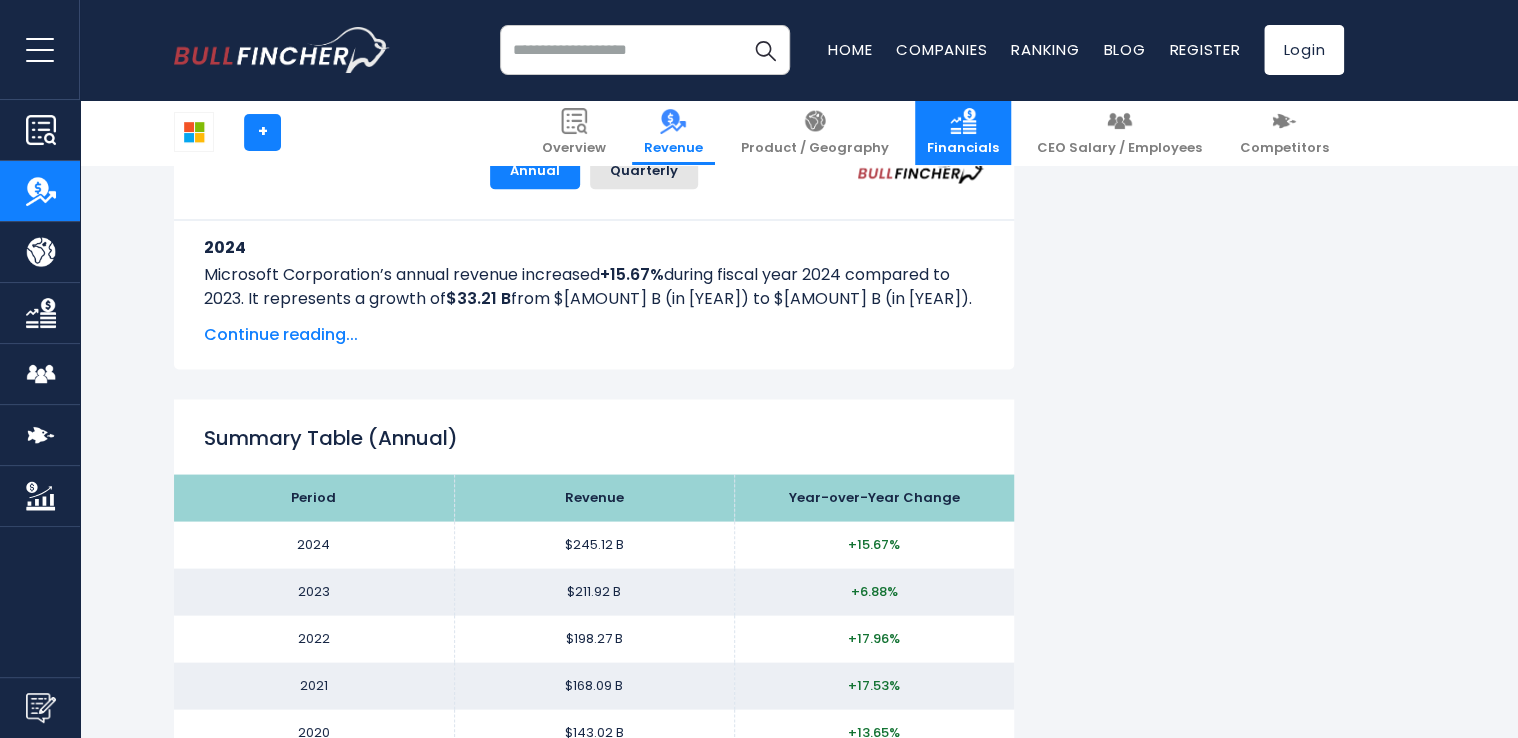 click on "Financials" at bounding box center (963, 148) 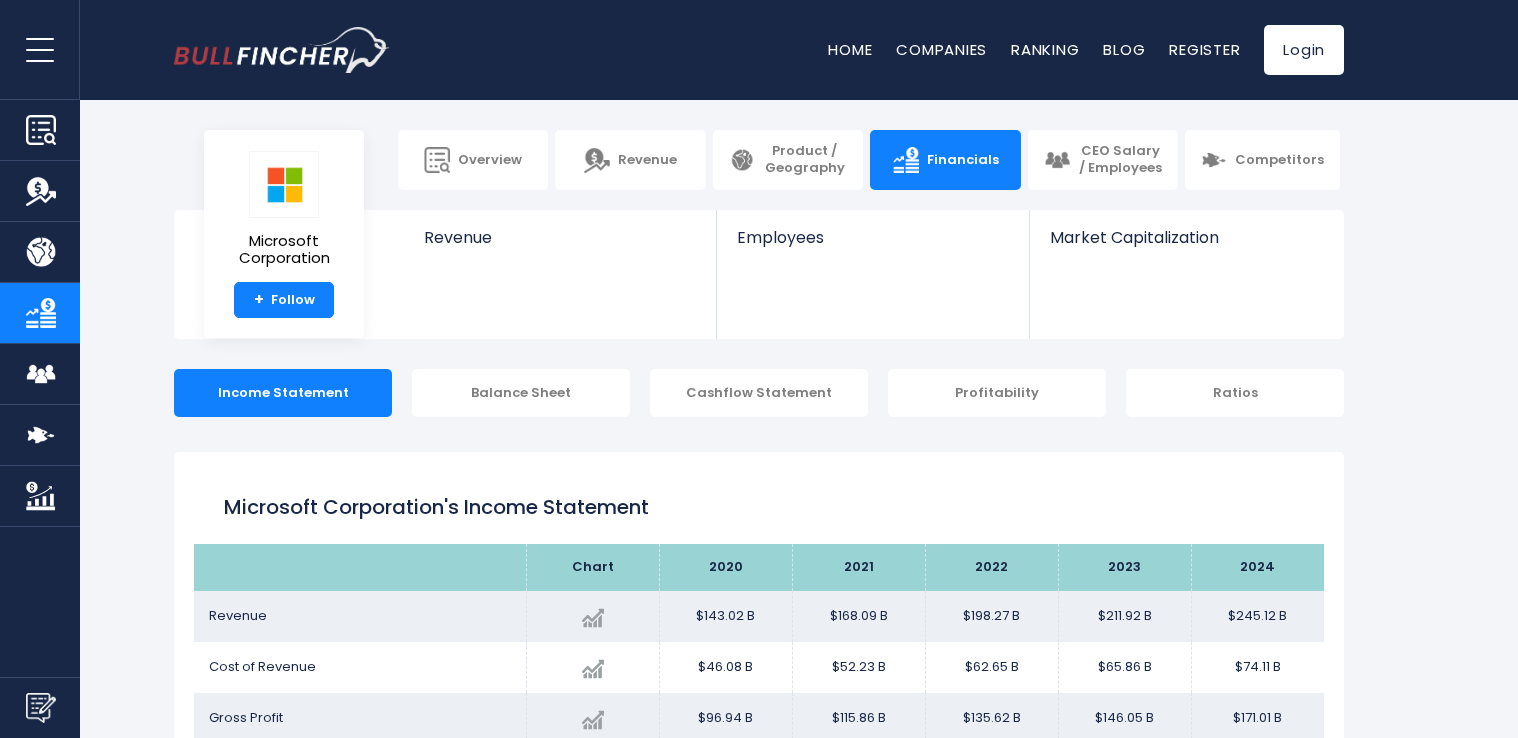 scroll, scrollTop: 0, scrollLeft: 0, axis: both 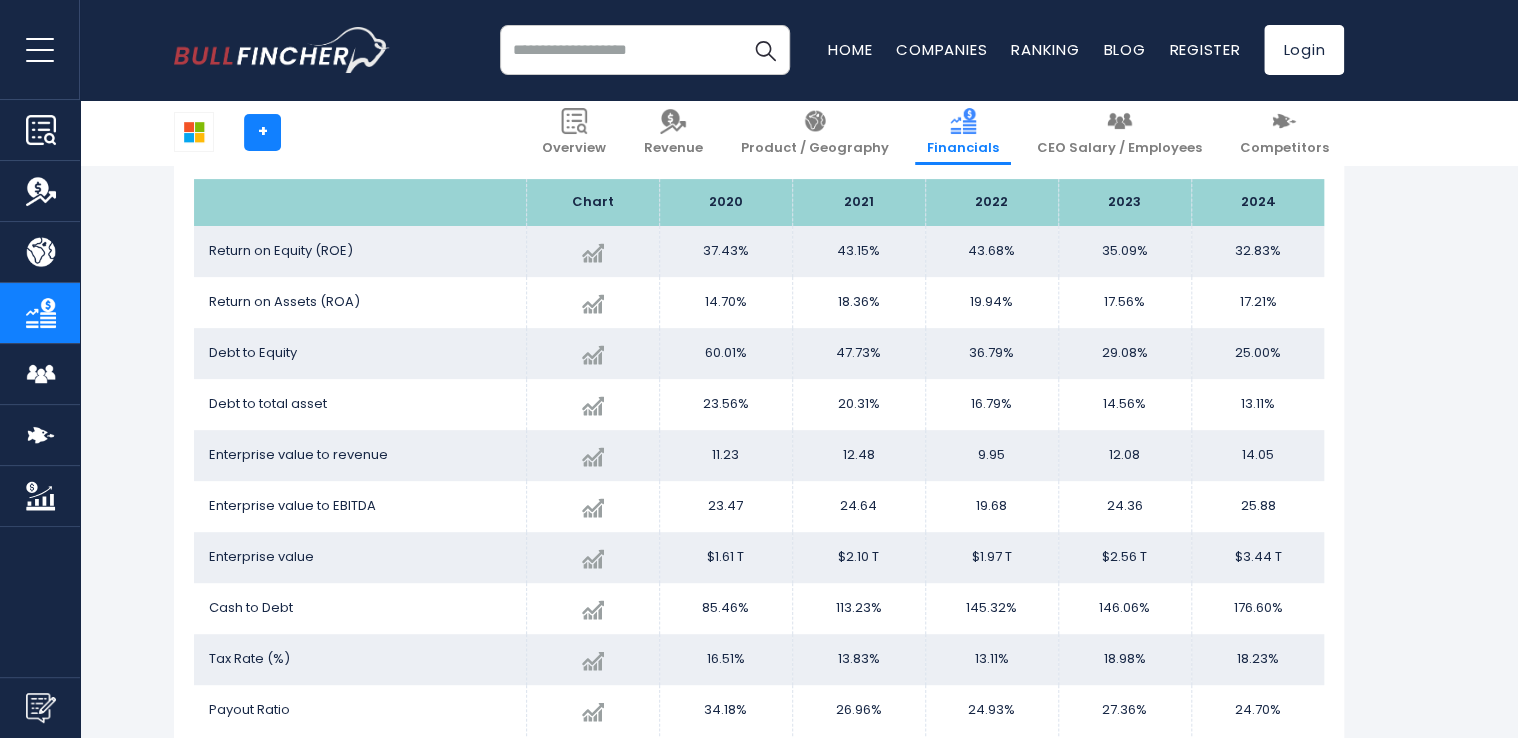 drag, startPoint x: 1133, startPoint y: 422, endPoint x: 485, endPoint y: 411, distance: 648.0934 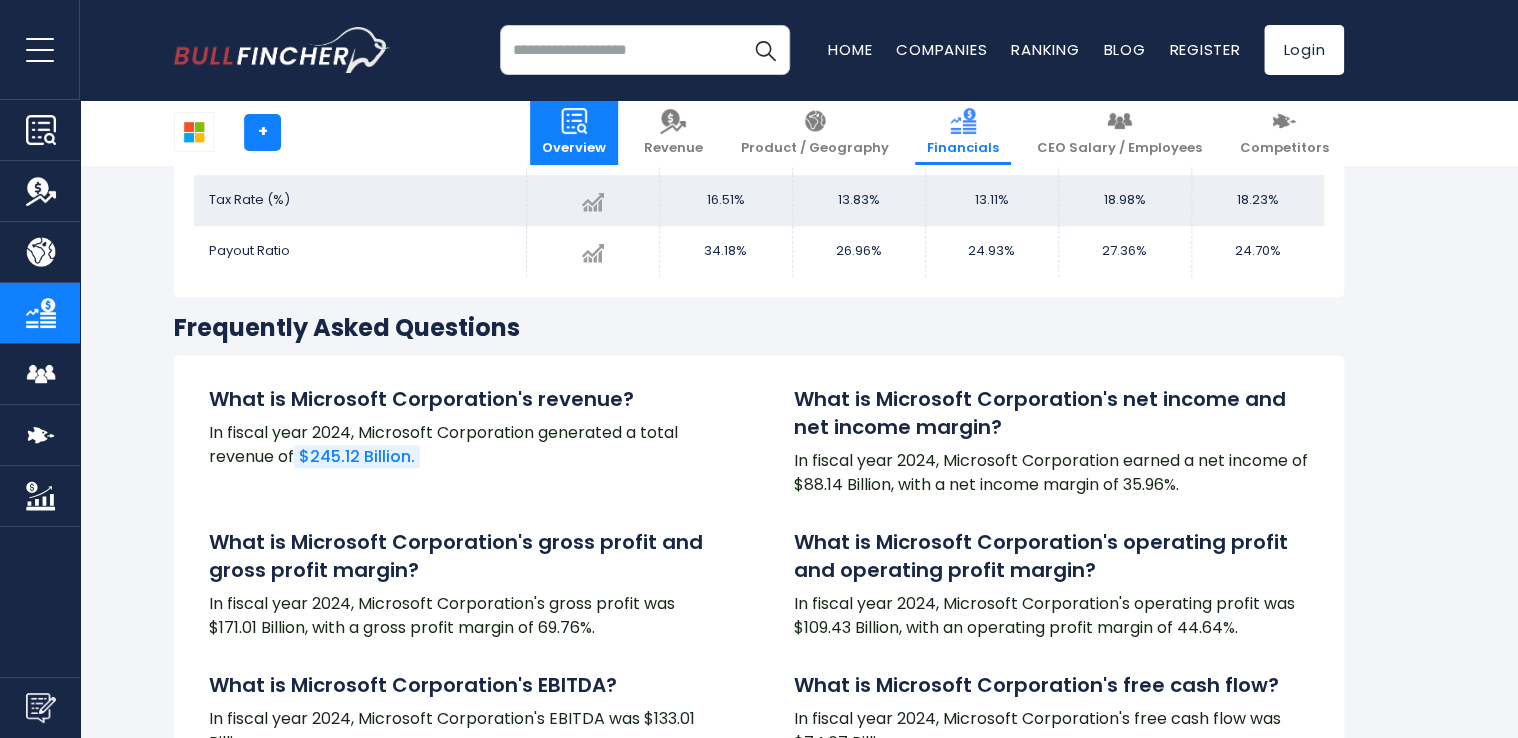 scroll, scrollTop: 4167, scrollLeft: 0, axis: vertical 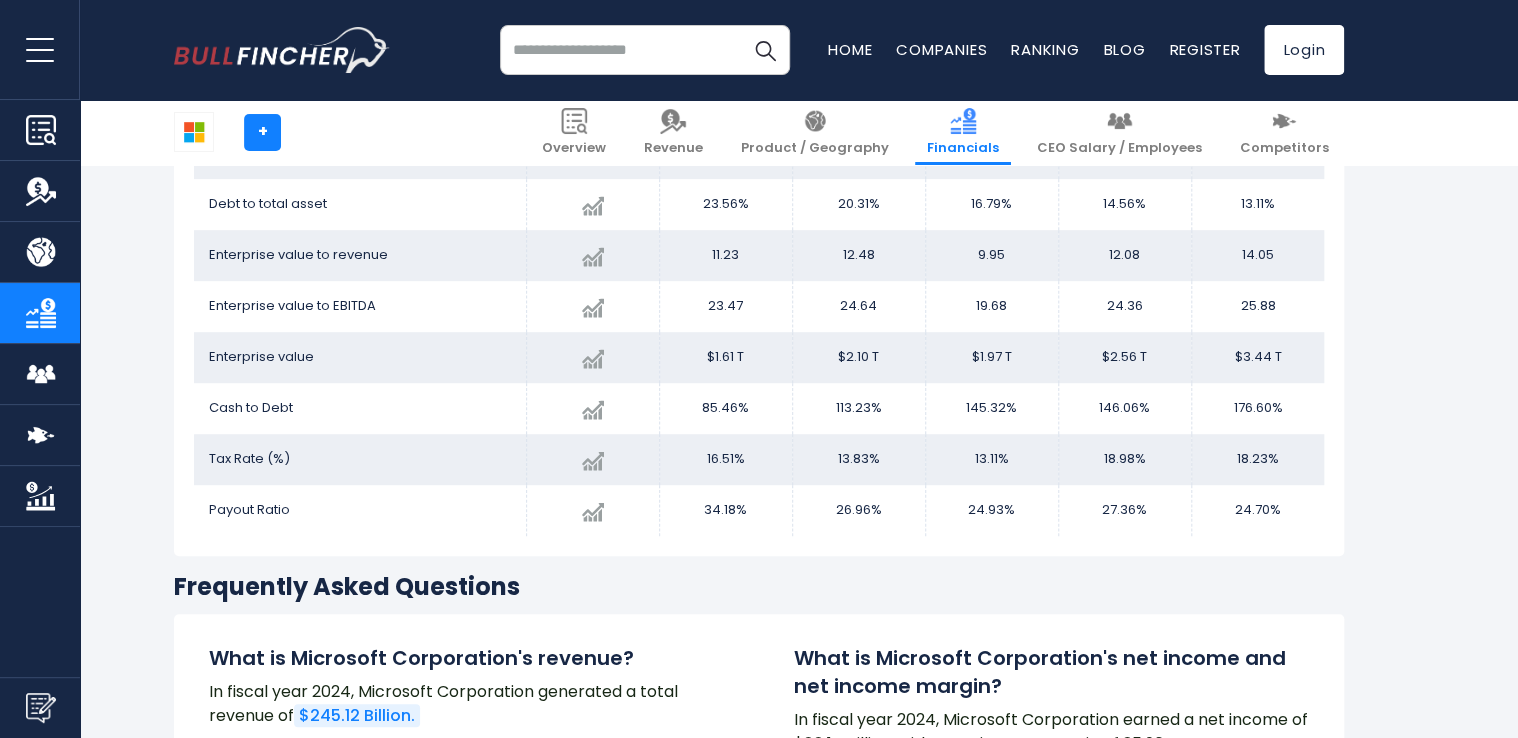 click at bounding box center [645, 50] 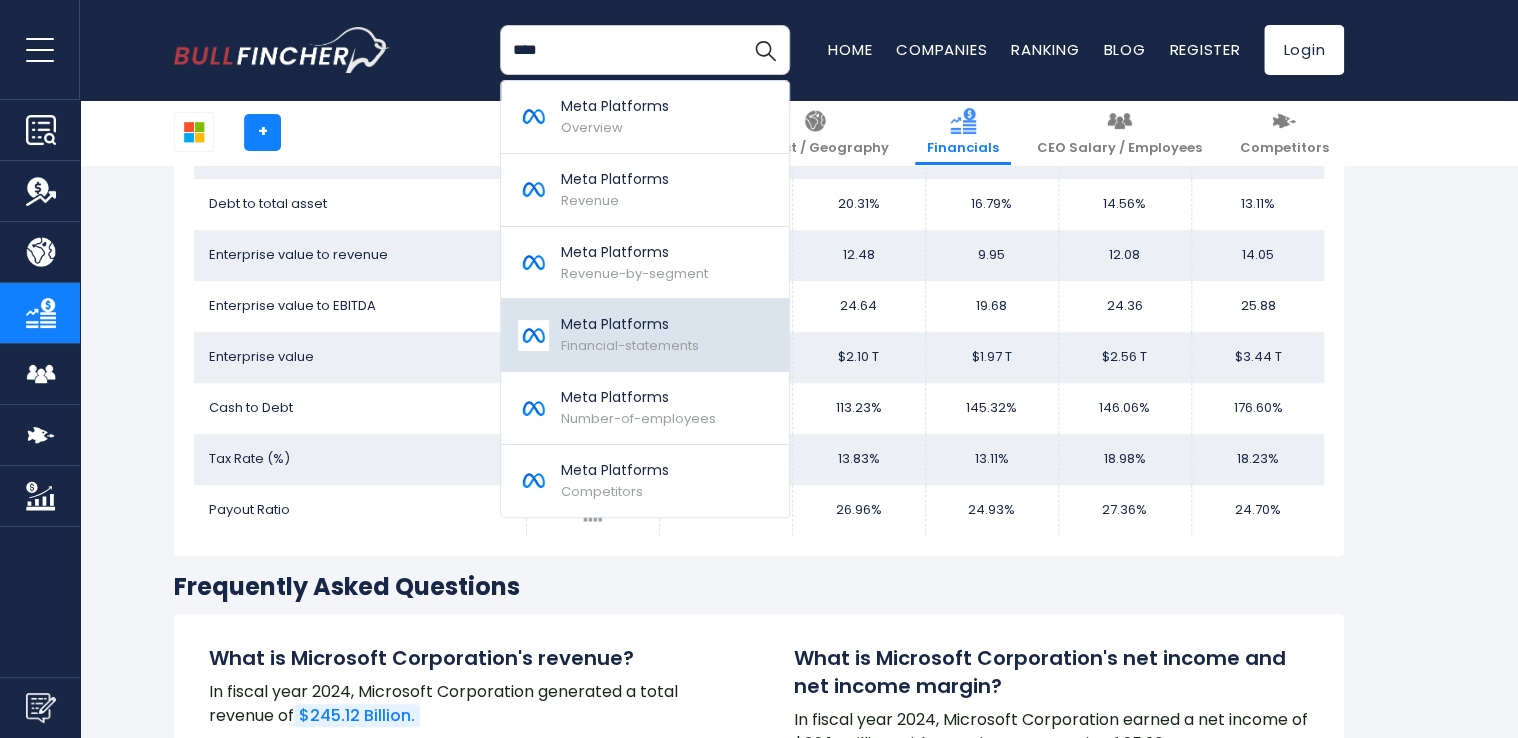 type on "****" 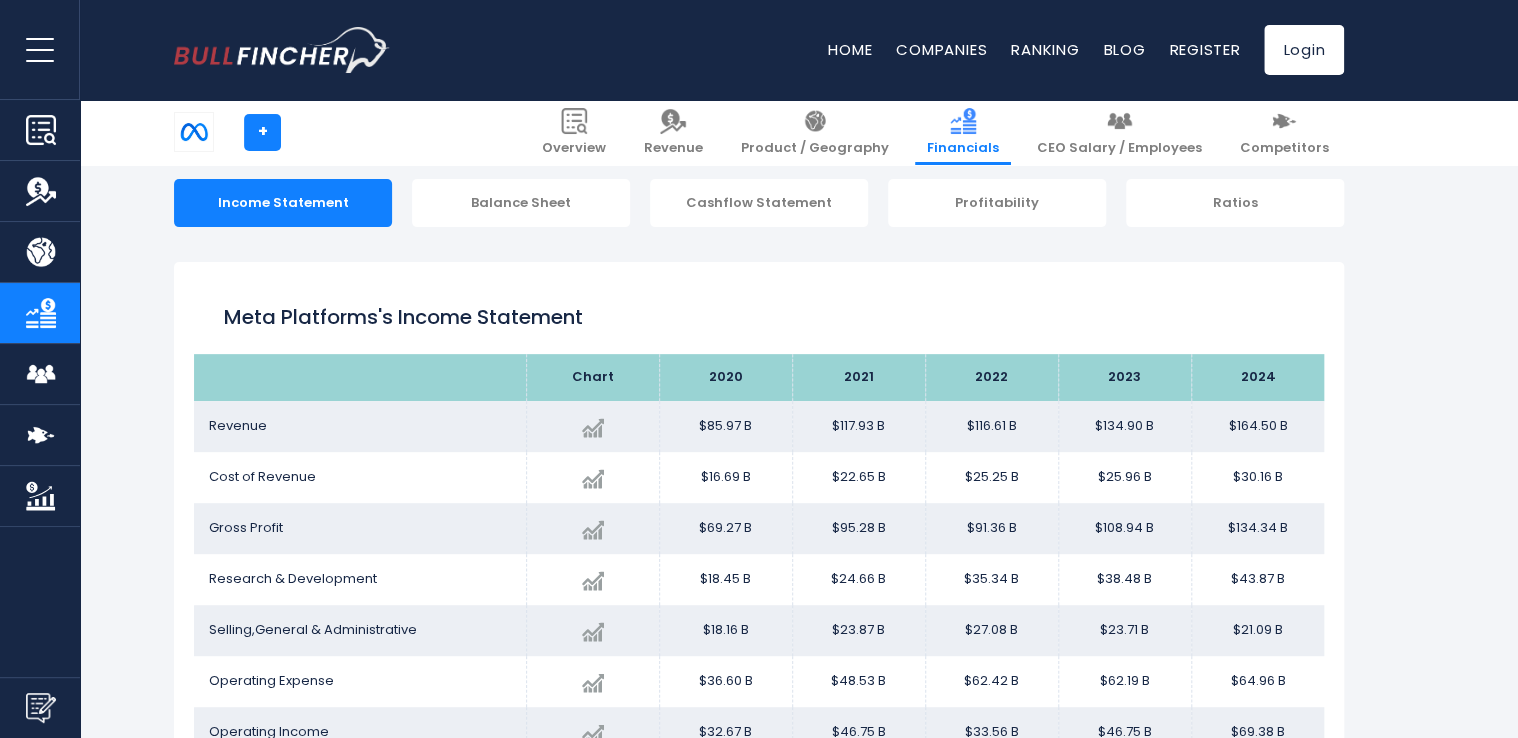 scroll, scrollTop: 400, scrollLeft: 0, axis: vertical 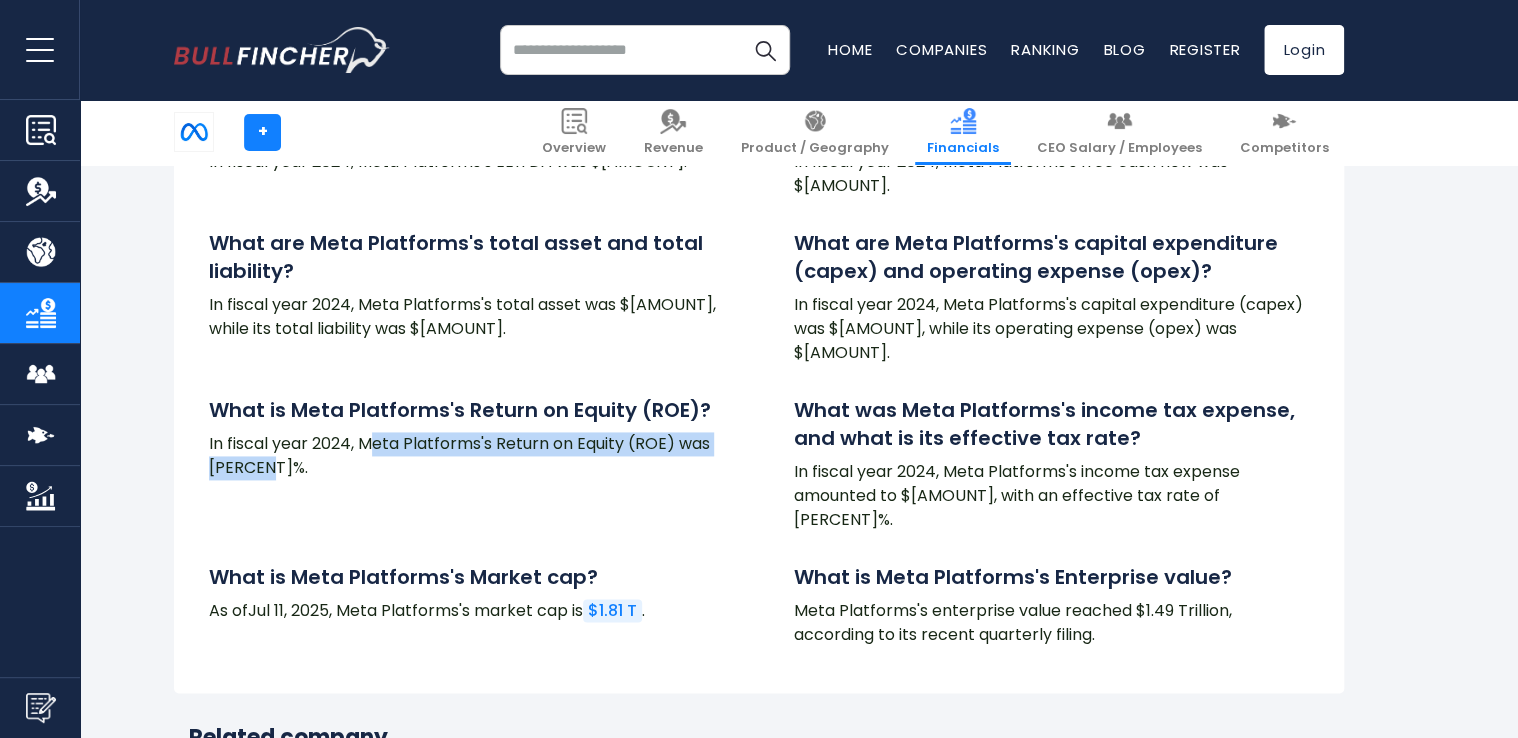 drag, startPoint x: 378, startPoint y: 445, endPoint x: 452, endPoint y: 468, distance: 77.491936 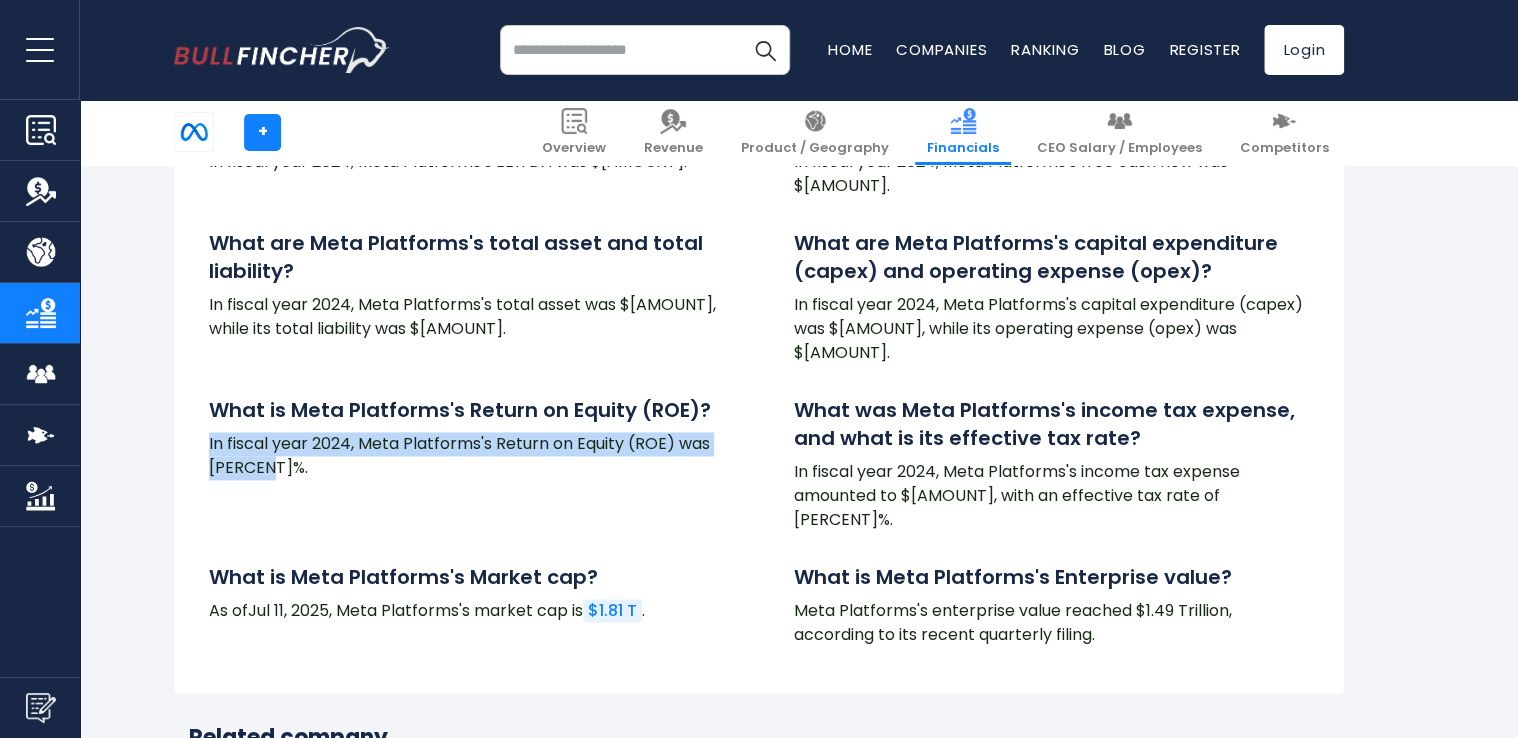 drag, startPoint x: 268, startPoint y: 481, endPoint x: 158, endPoint y: 446, distance: 115.43397 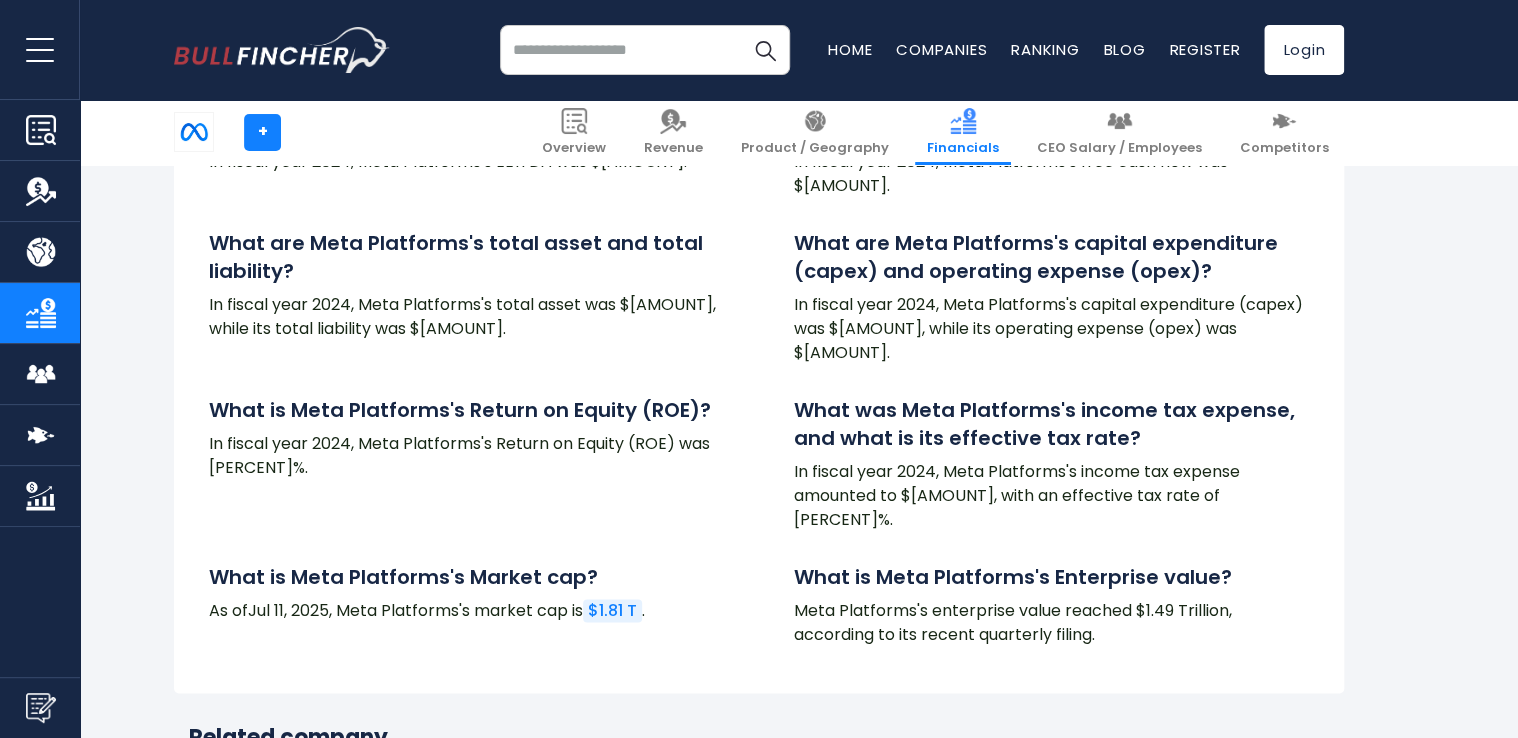 click at bounding box center [645, 50] 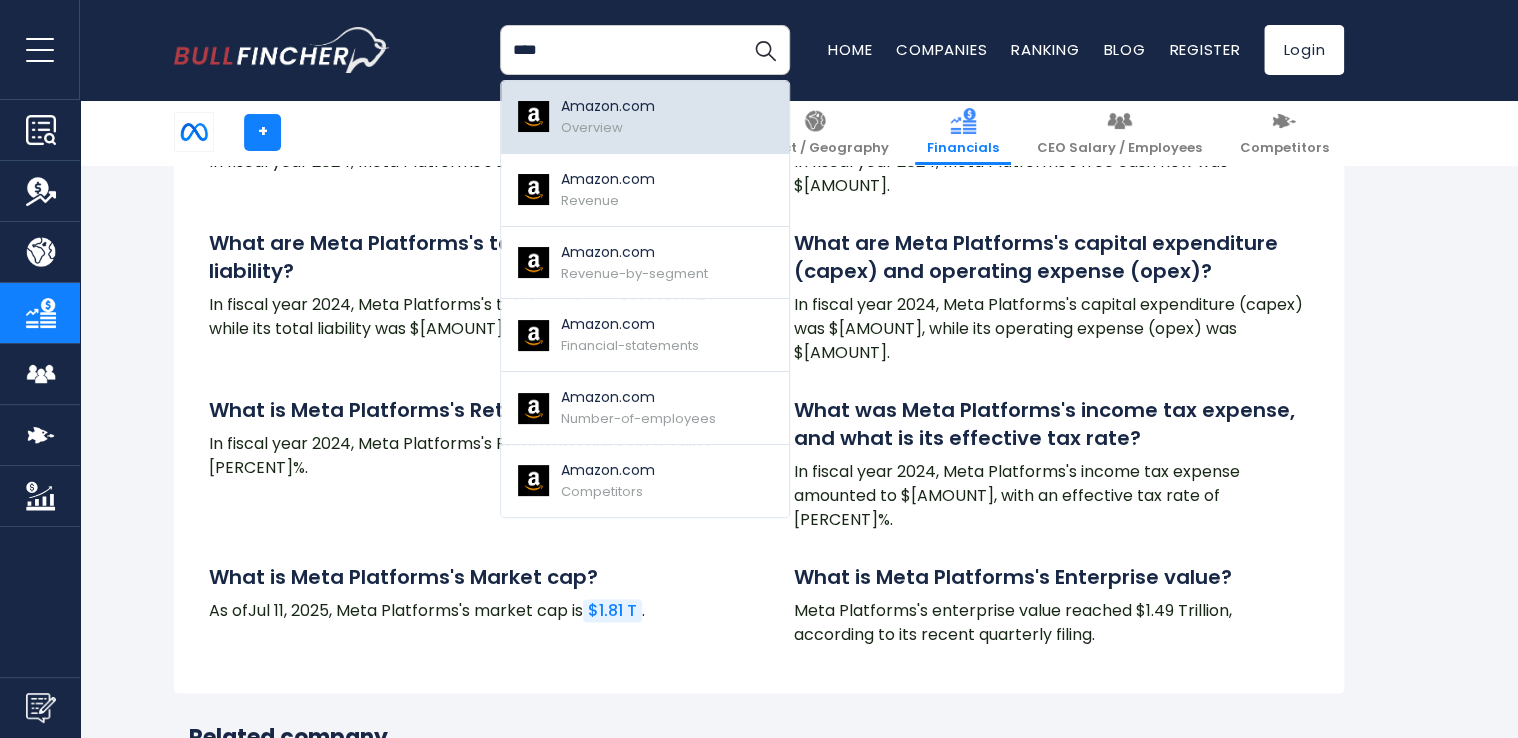 type on "****" 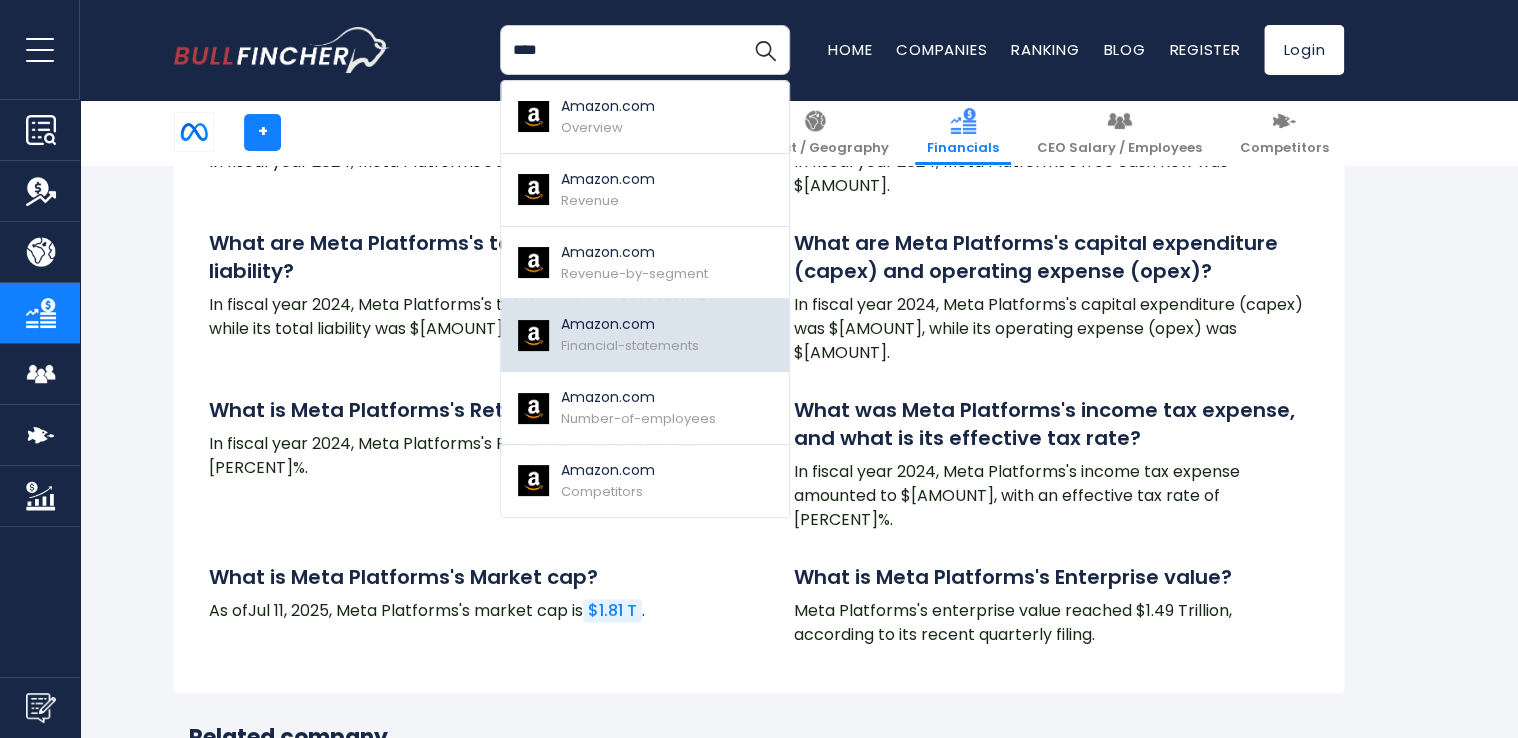click on "Financial-statements" at bounding box center [630, 345] 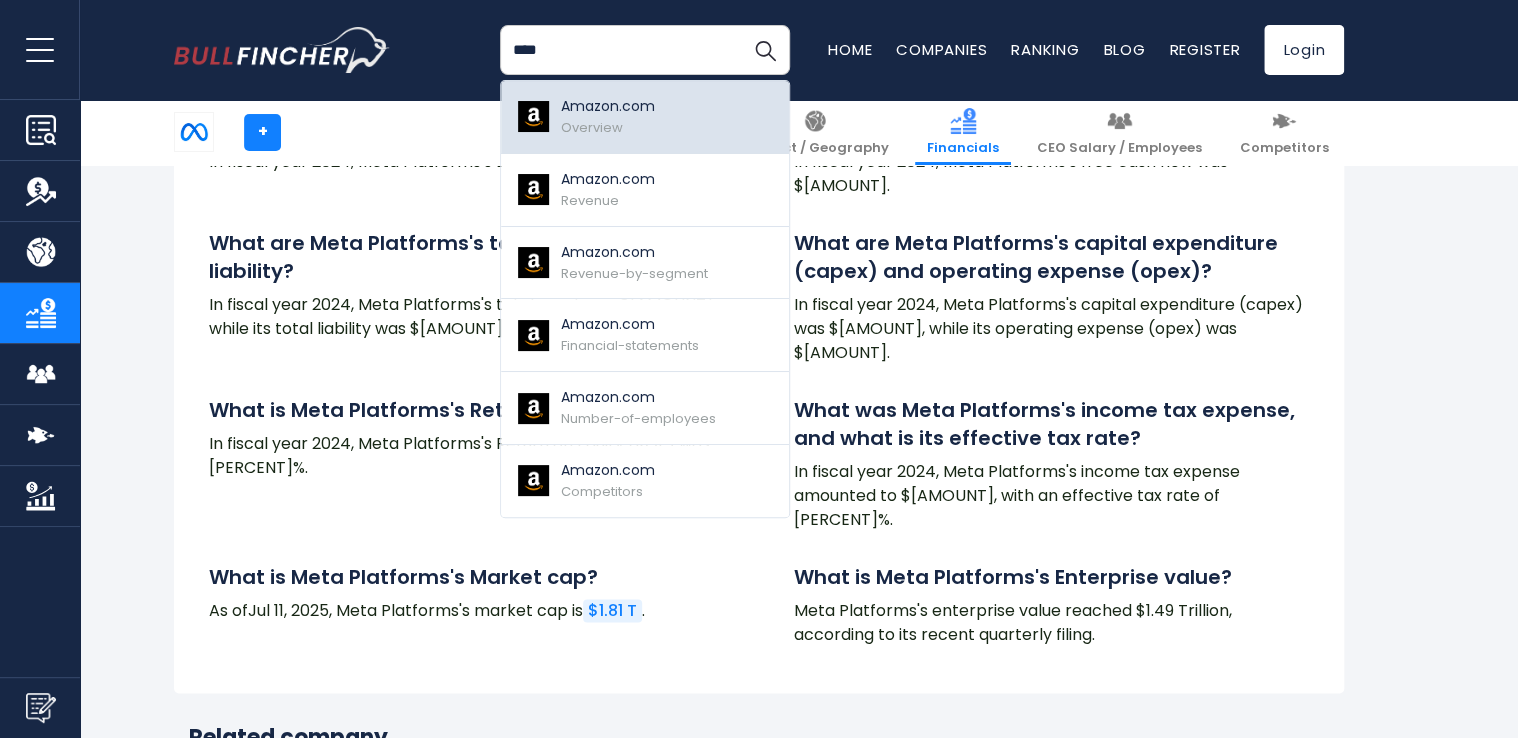 click on "Amazon.com" at bounding box center [608, 106] 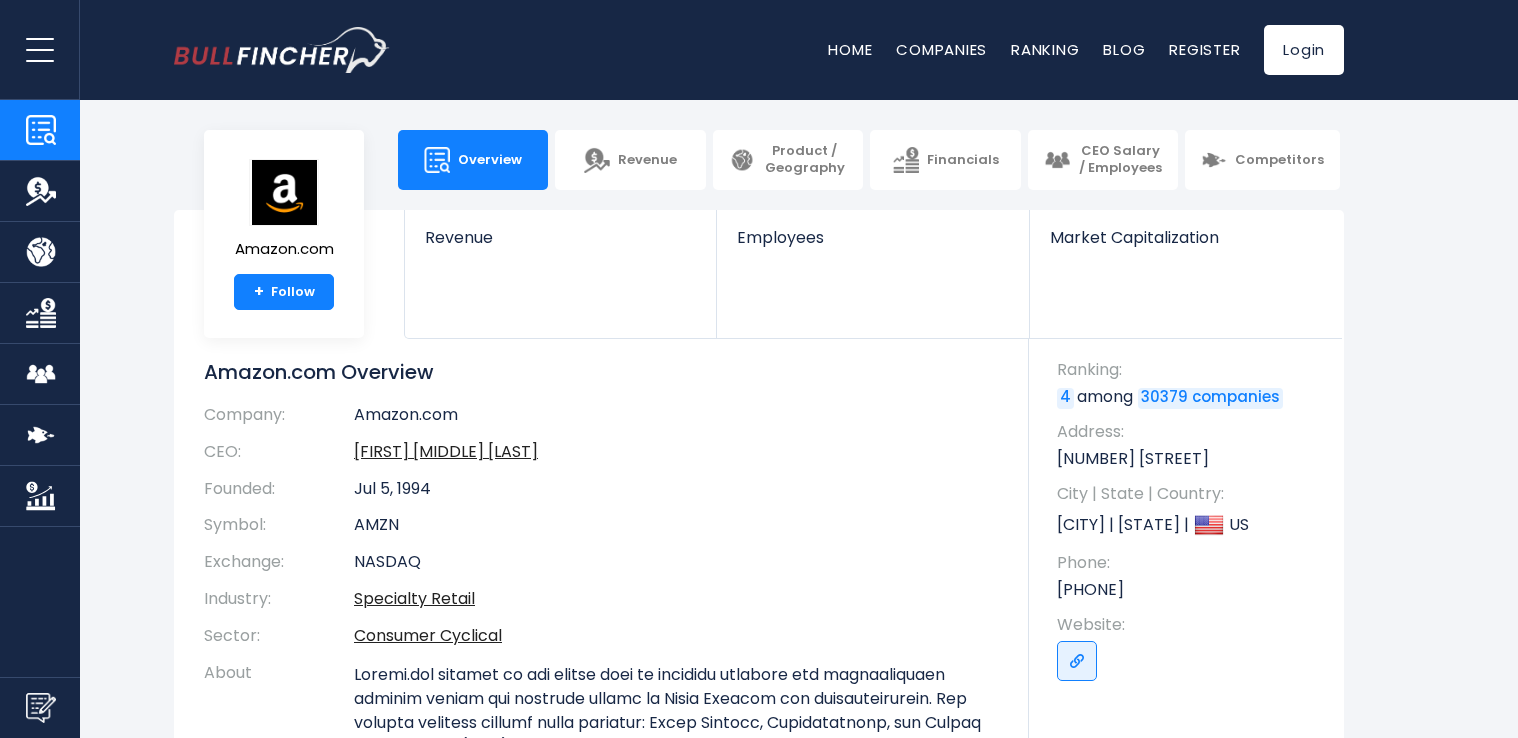 scroll, scrollTop: 0, scrollLeft: 0, axis: both 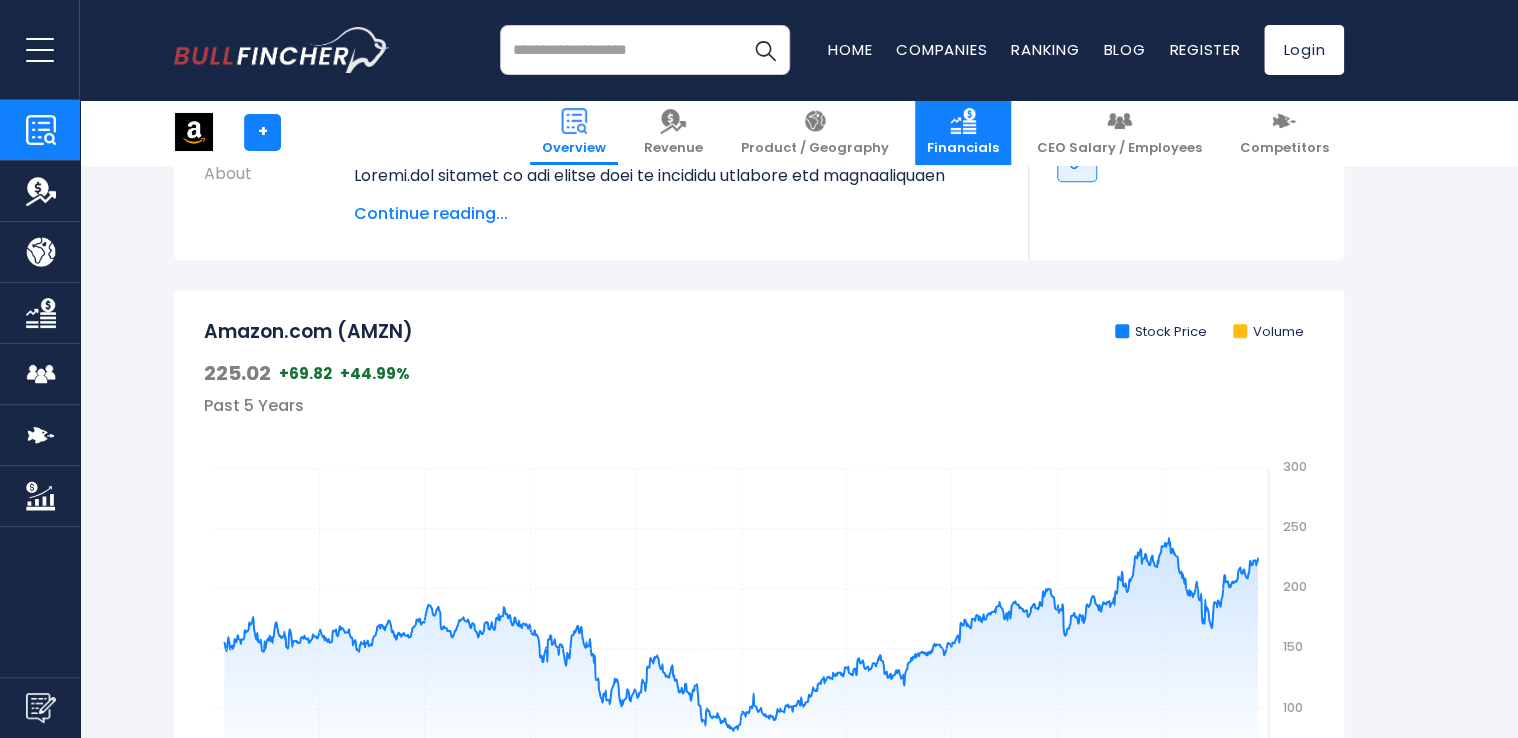 click at bounding box center (963, 121) 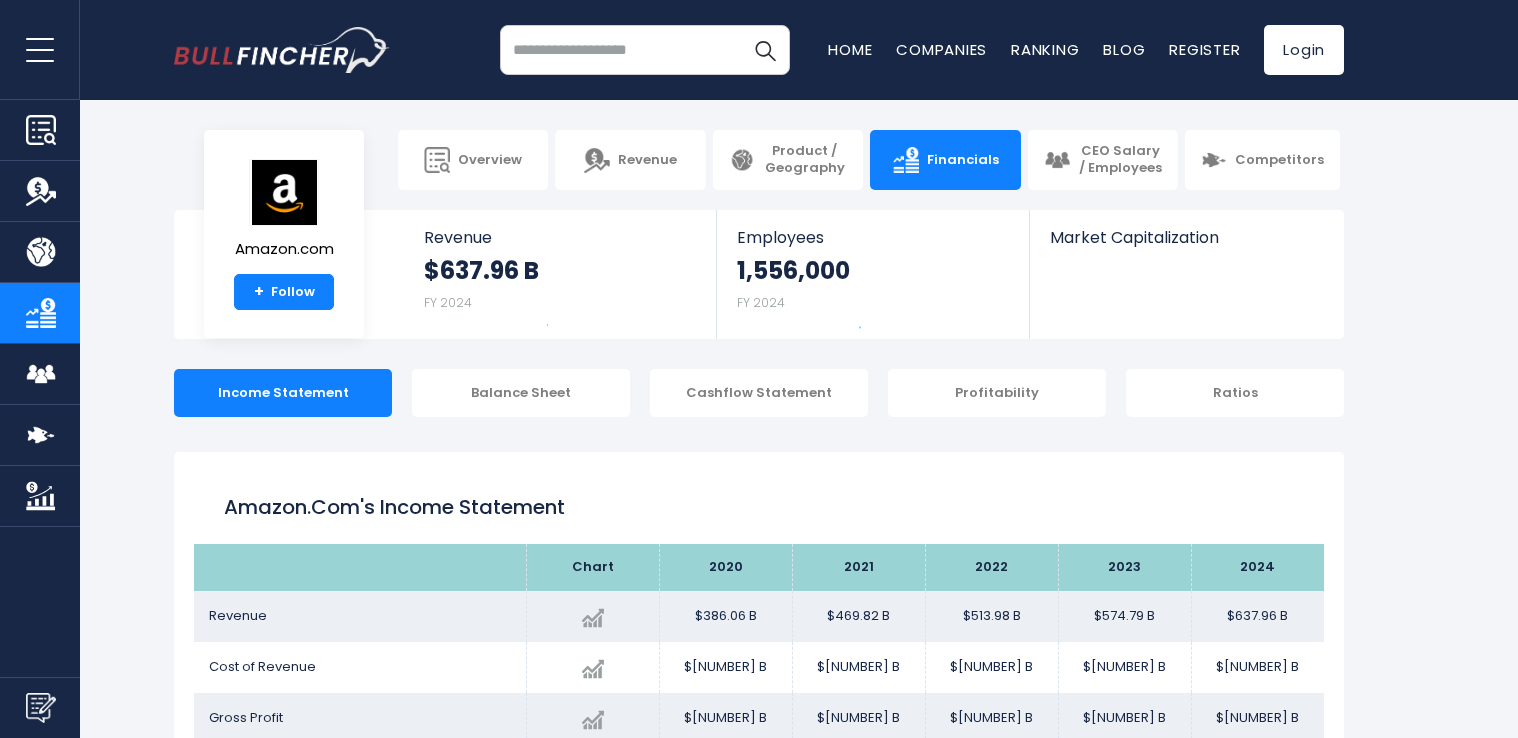 scroll, scrollTop: 0, scrollLeft: 0, axis: both 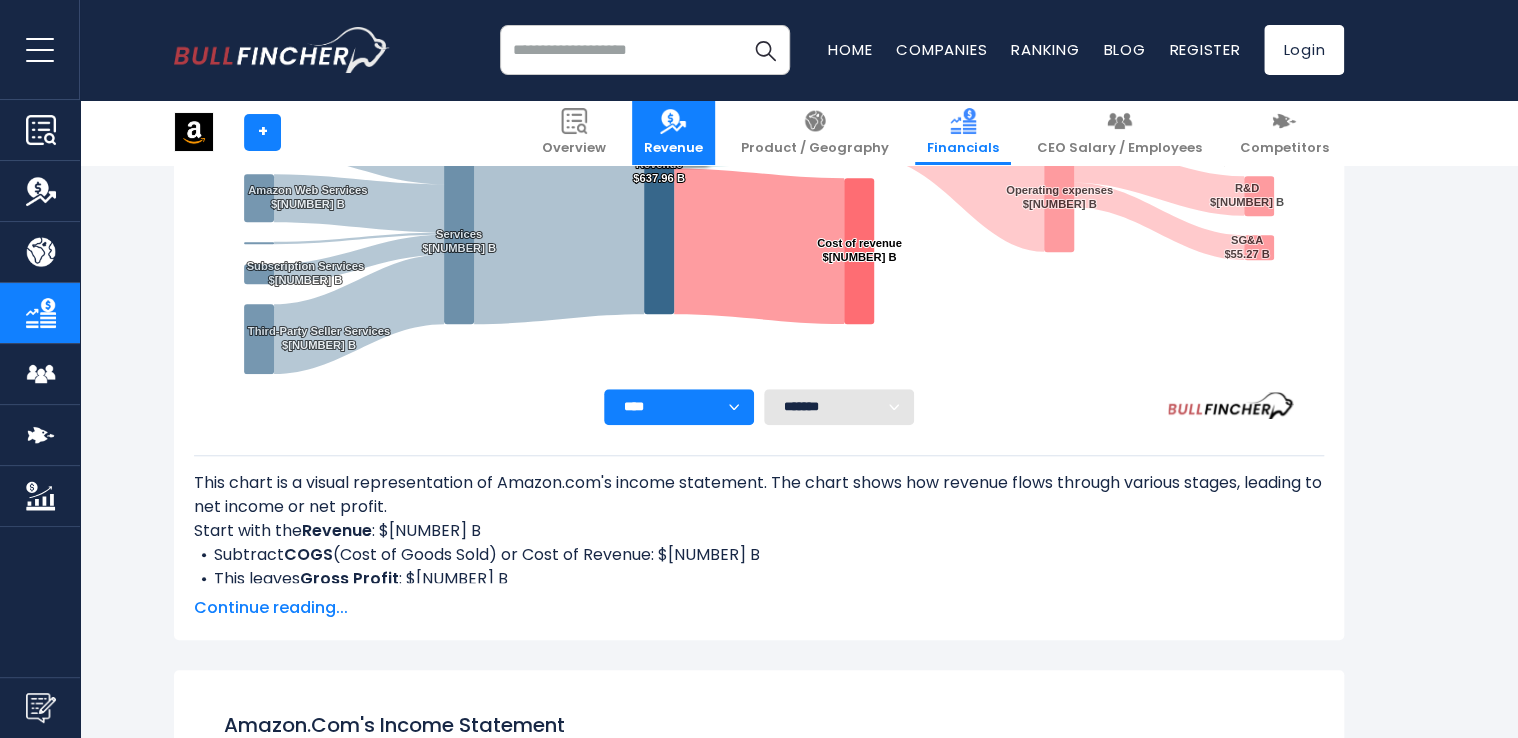 click on "Revenue" at bounding box center (673, 132) 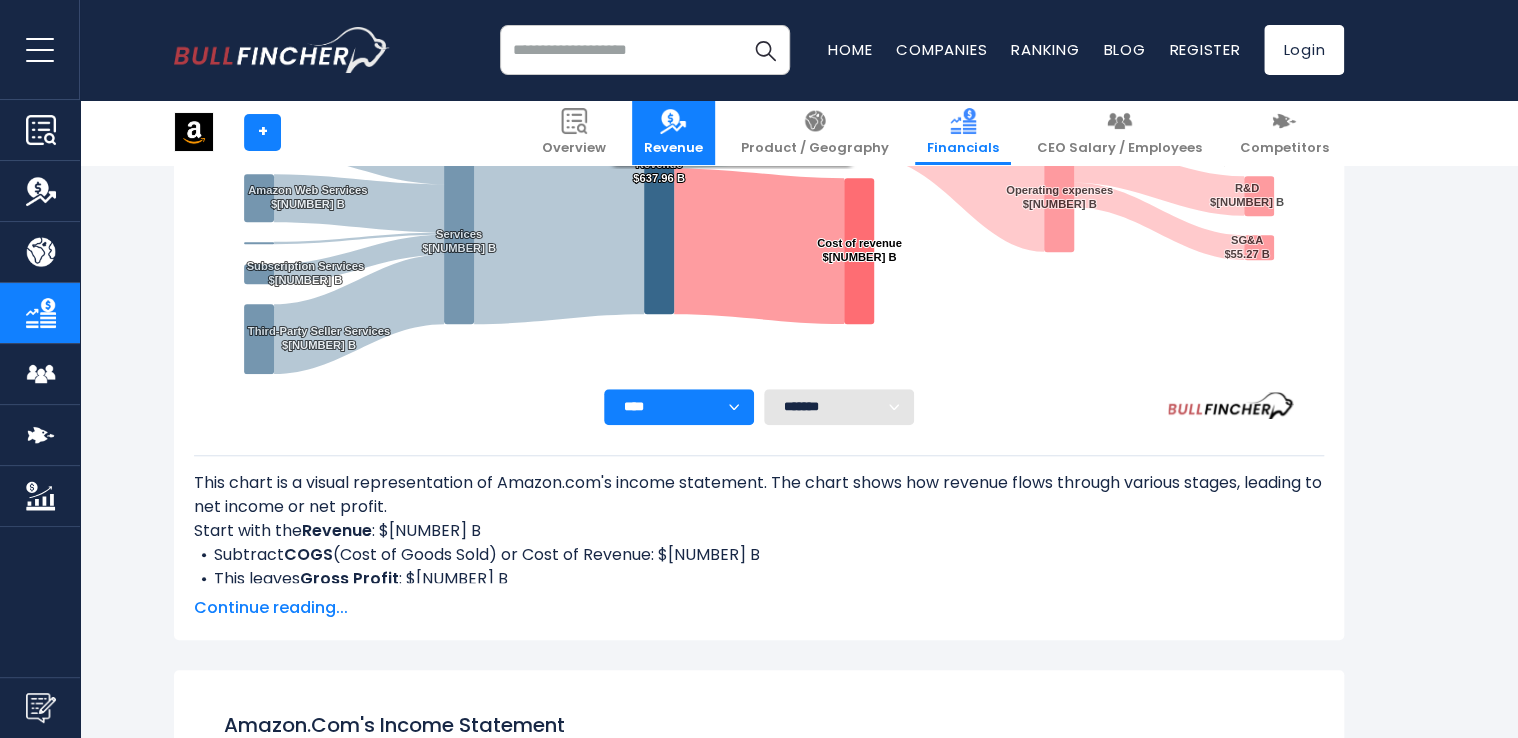 click on "Revenue" at bounding box center (673, 148) 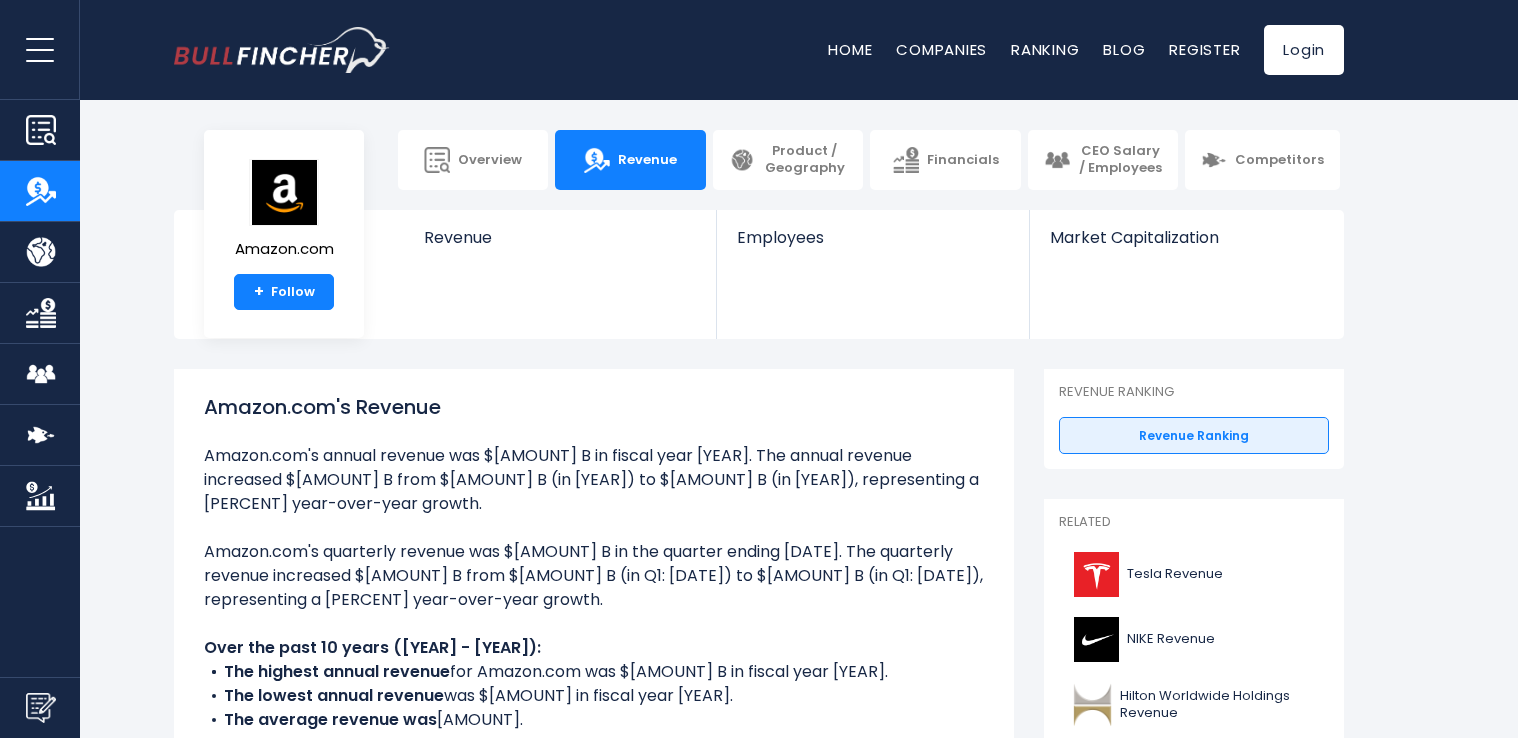 scroll, scrollTop: 0, scrollLeft: 0, axis: both 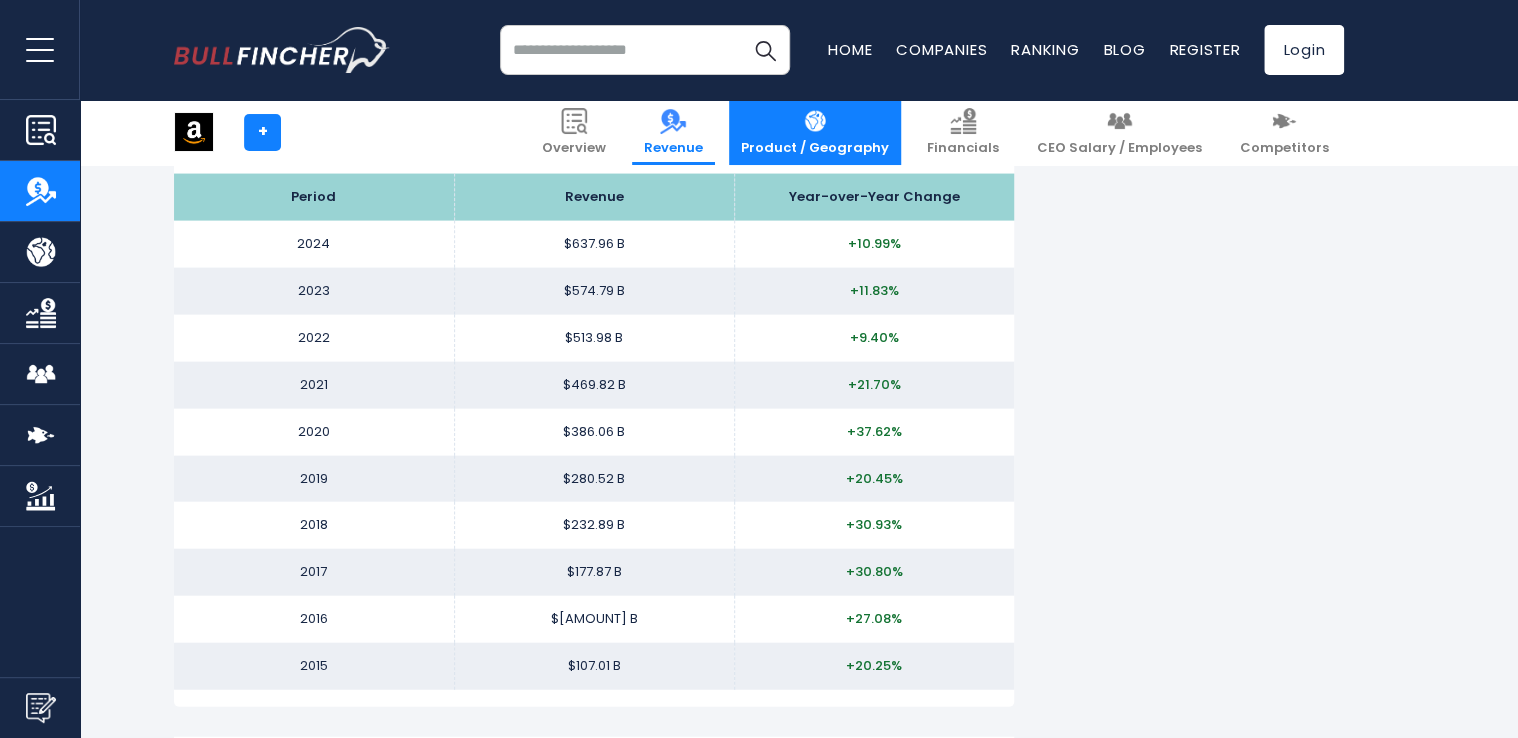 click on "Product / Geography" at bounding box center (815, 148) 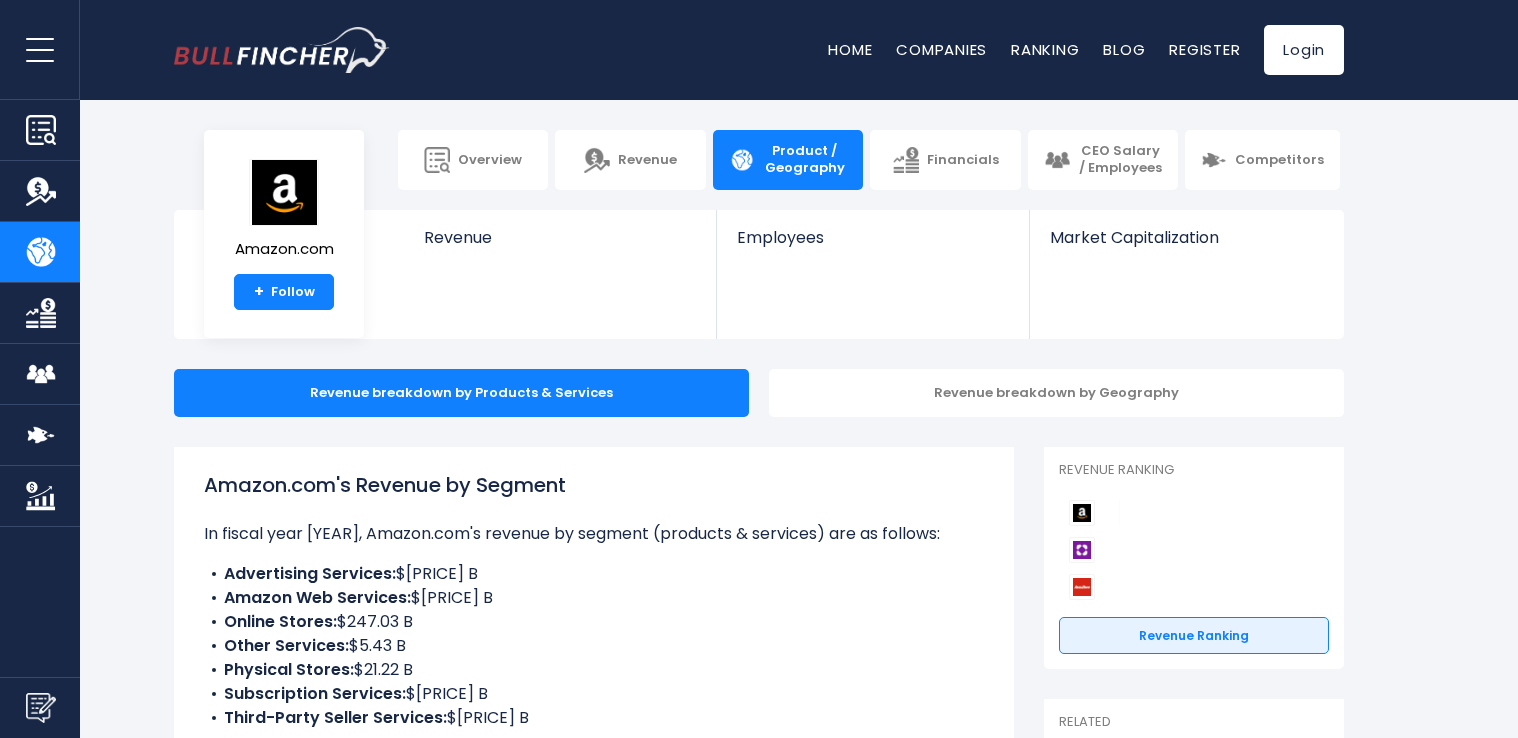 scroll, scrollTop: 0, scrollLeft: 0, axis: both 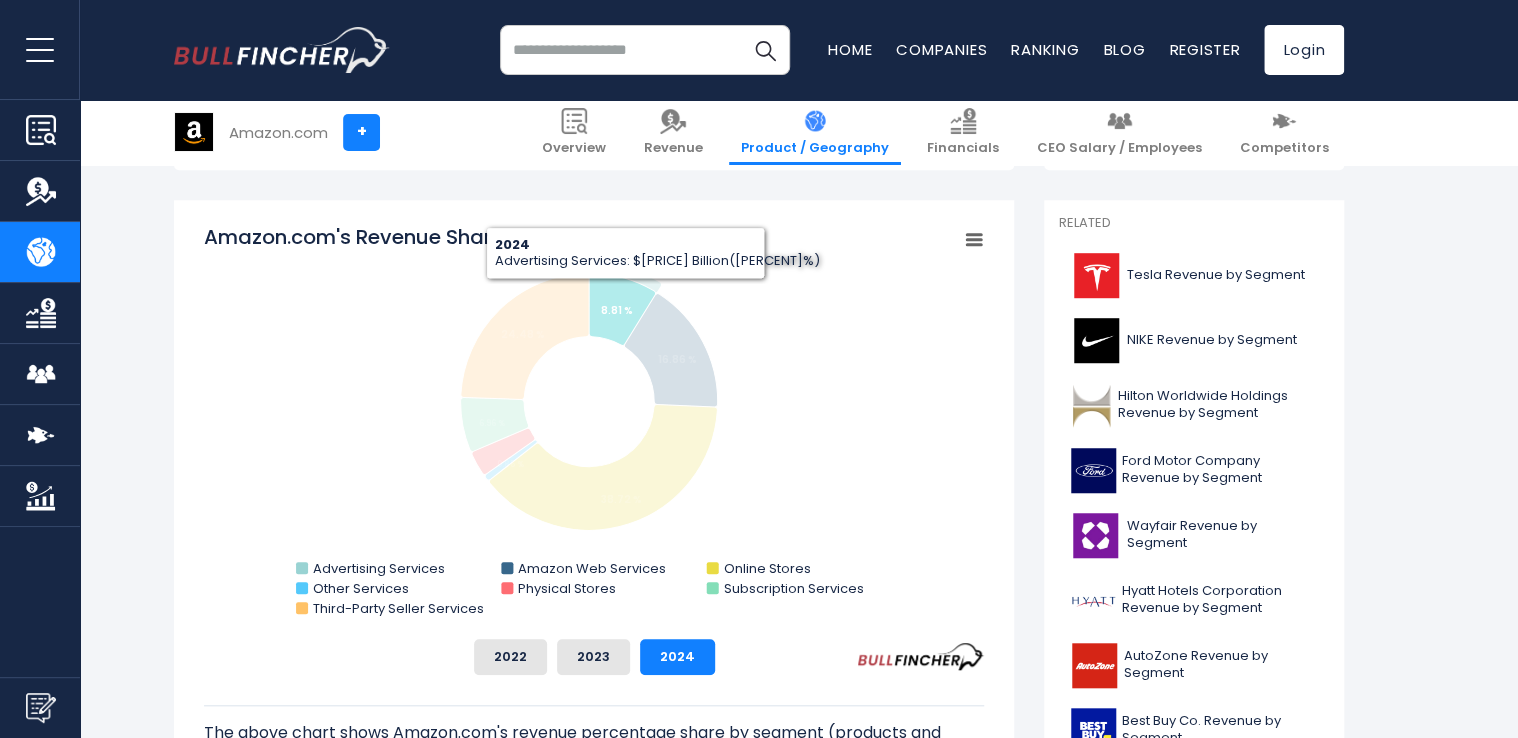 click 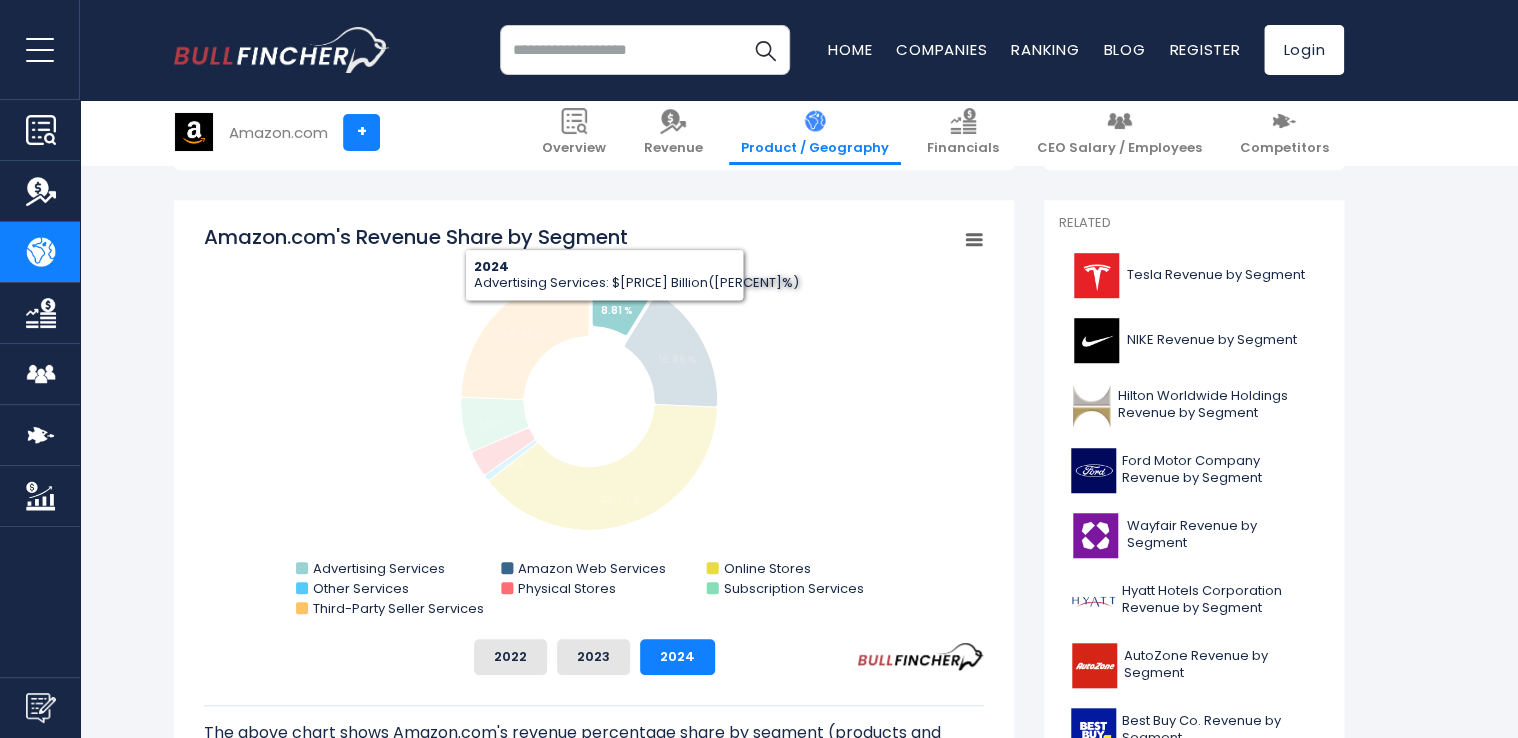 click on "8.81 %" 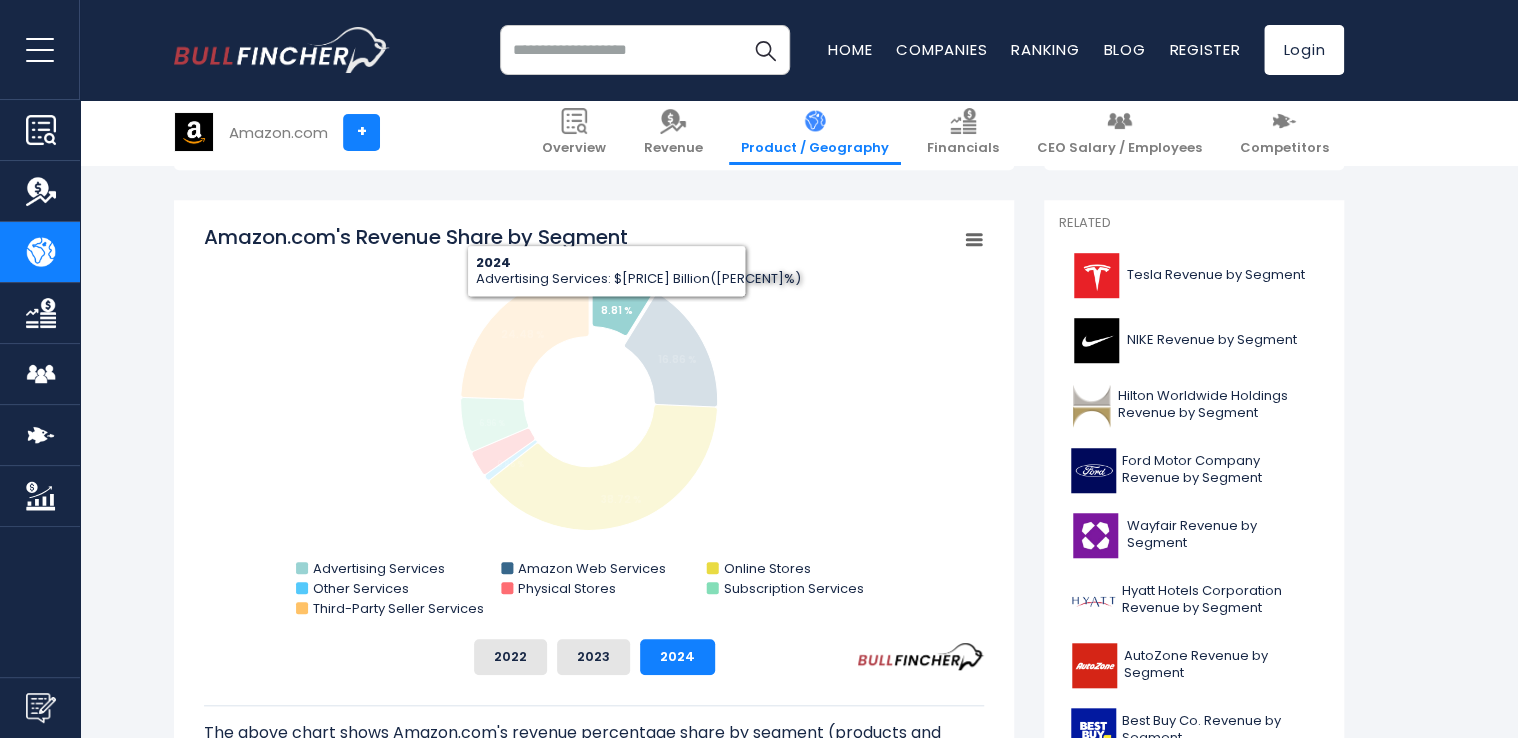 click on "8.81 %" 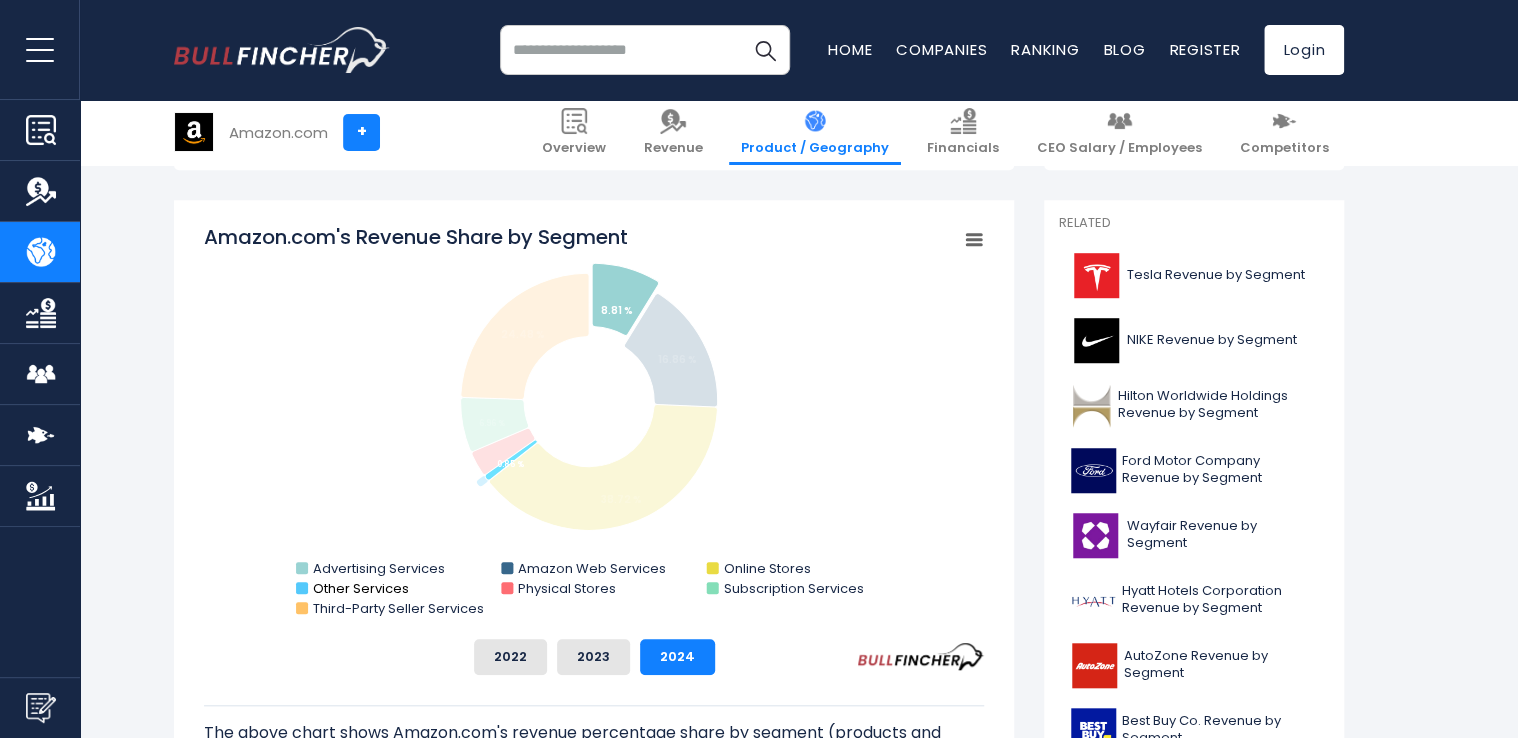 click on "Other Services" 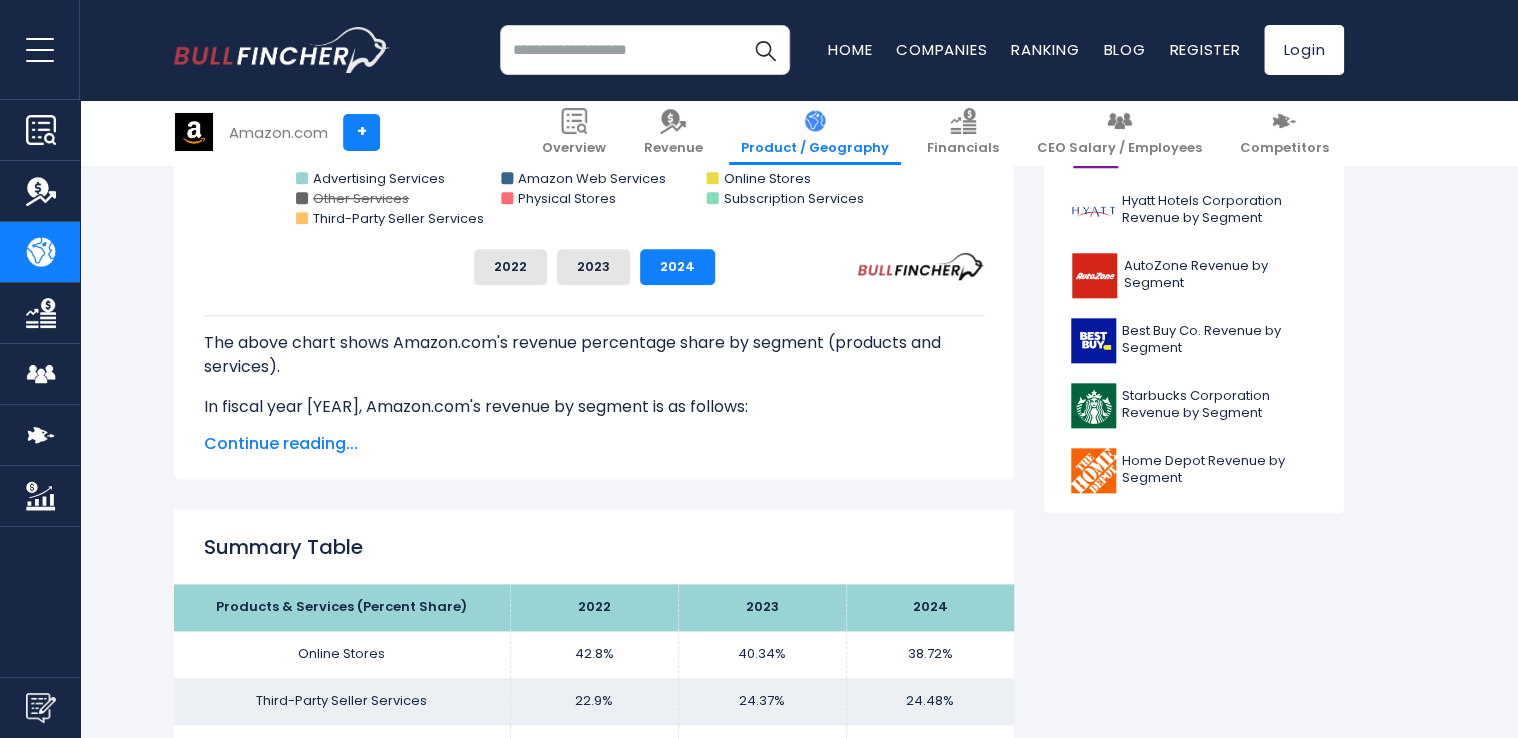 scroll, scrollTop: 900, scrollLeft: 0, axis: vertical 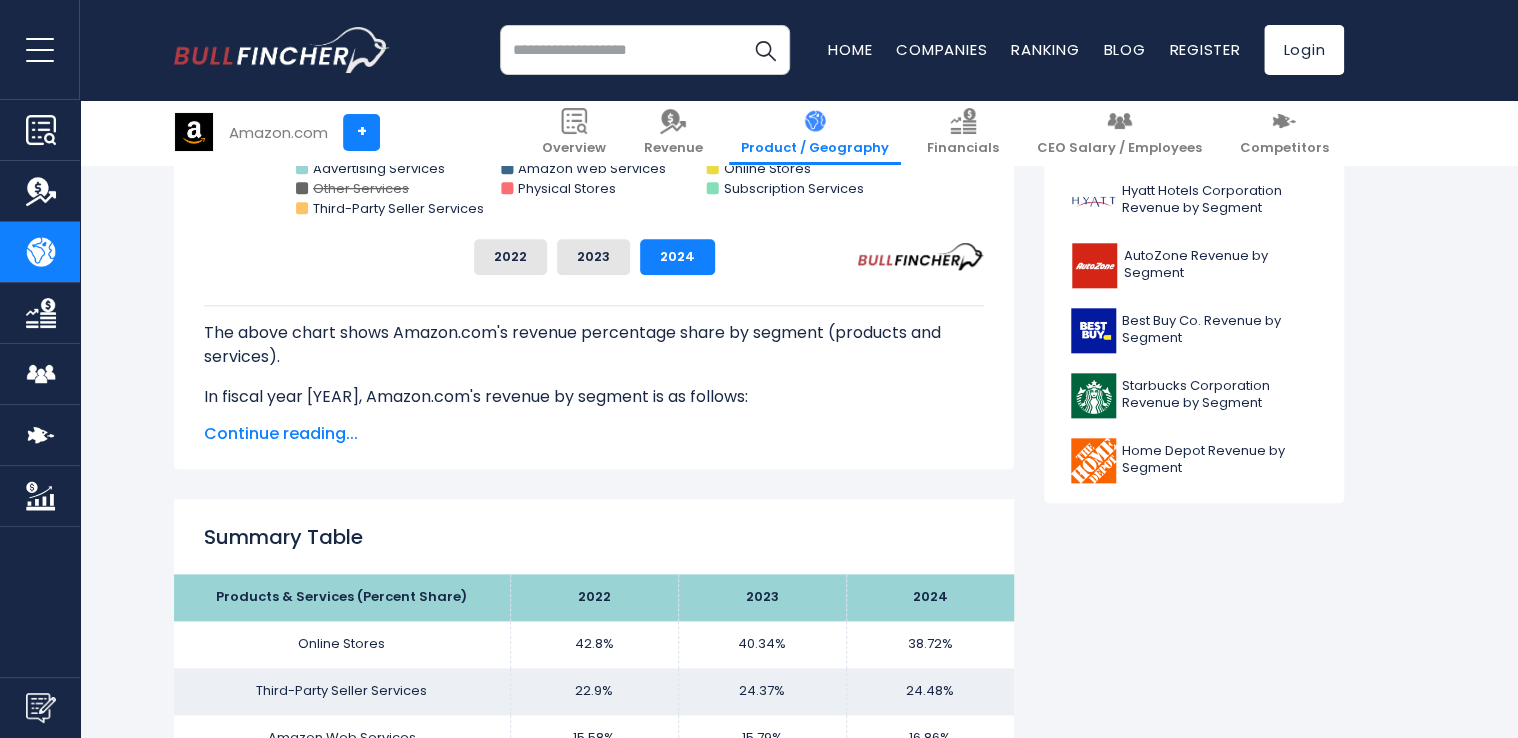 click on "Continue reading..." at bounding box center [594, 434] 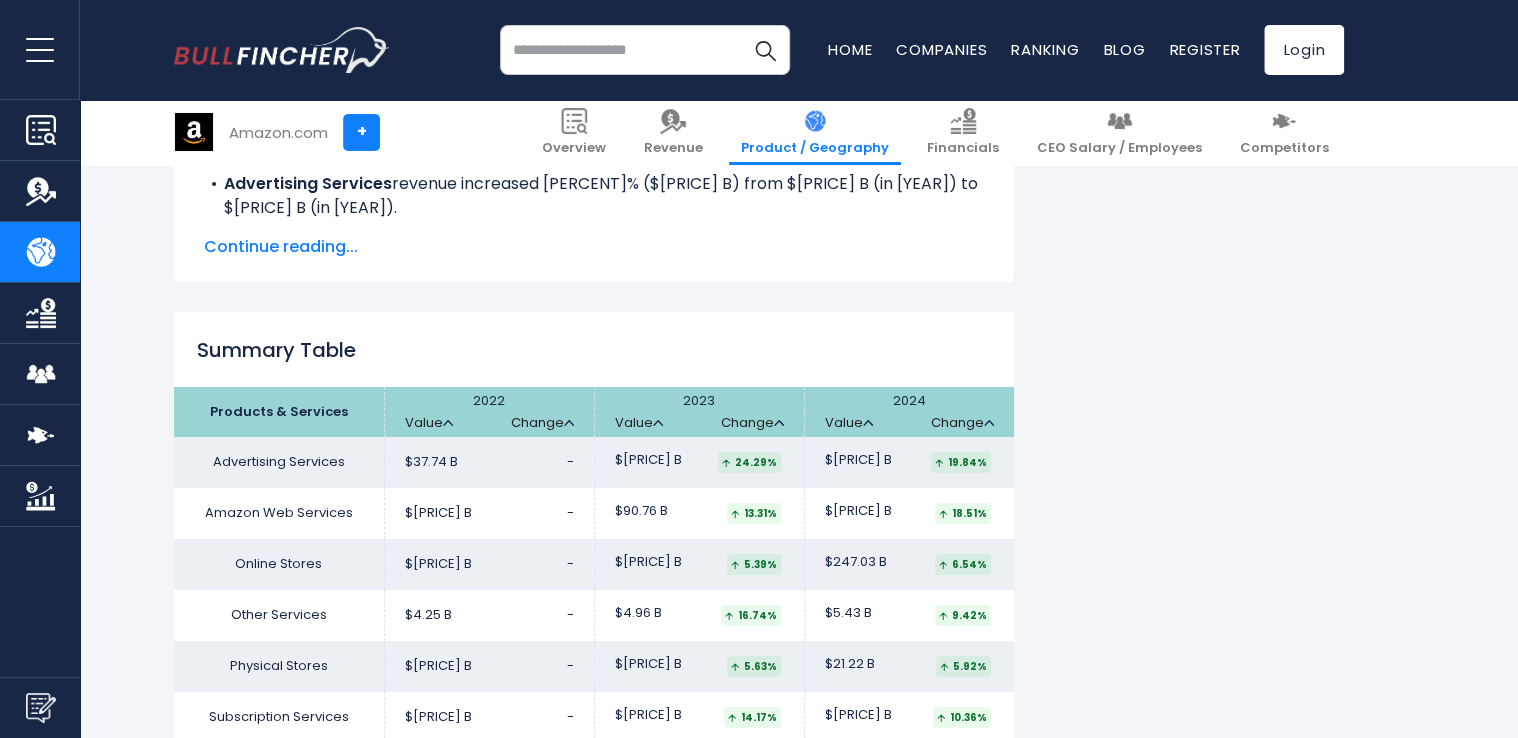 scroll, scrollTop: 3700, scrollLeft: 0, axis: vertical 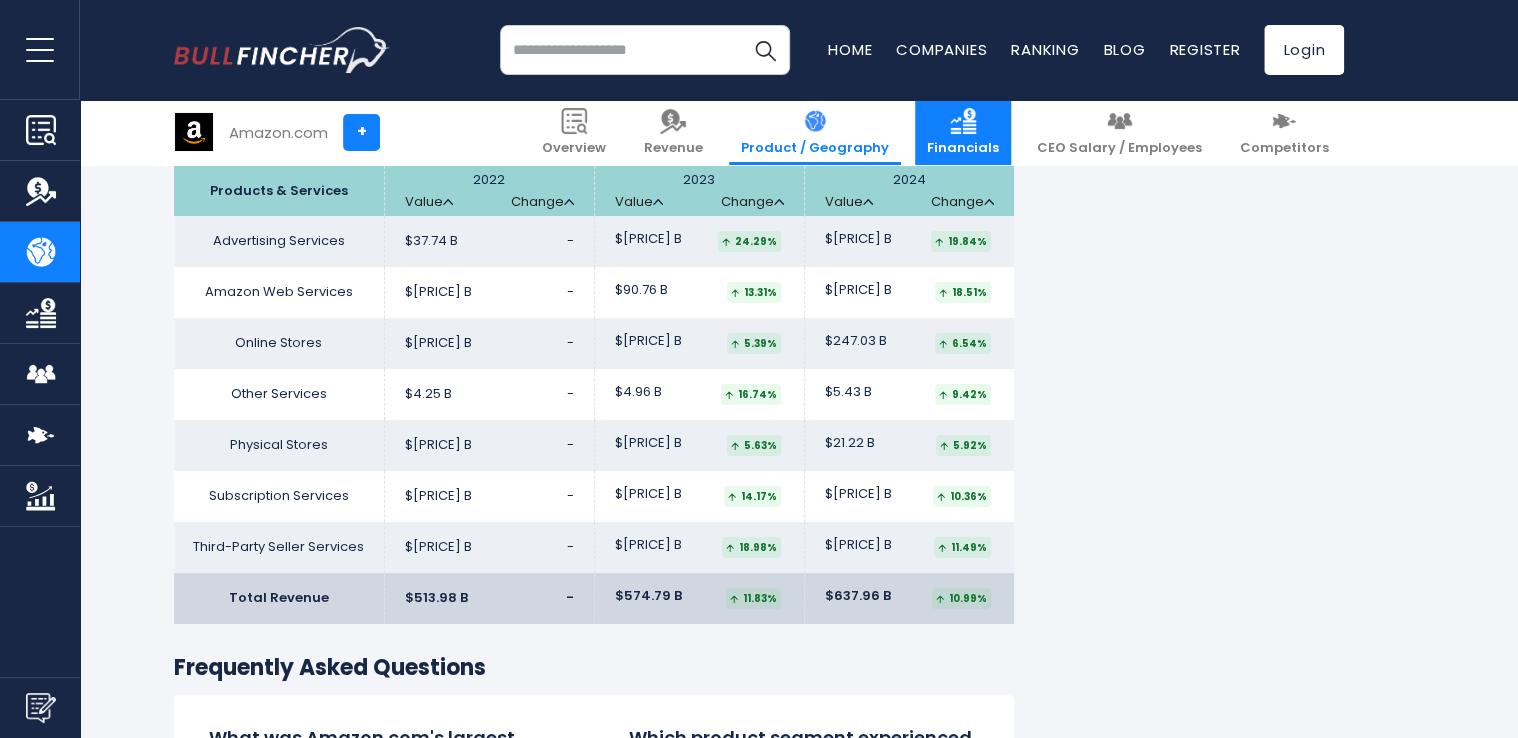 click at bounding box center [963, 121] 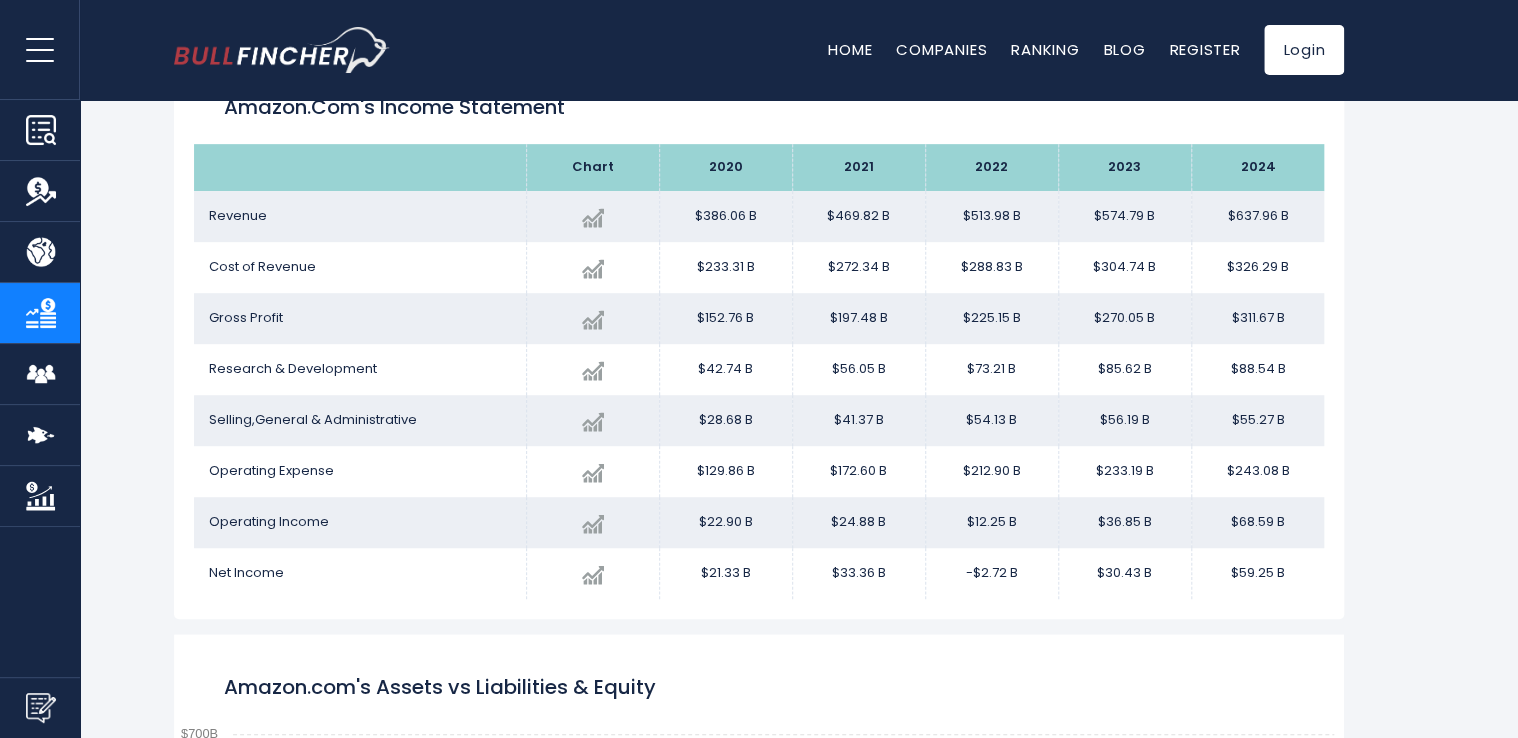 scroll, scrollTop: 400, scrollLeft: 0, axis: vertical 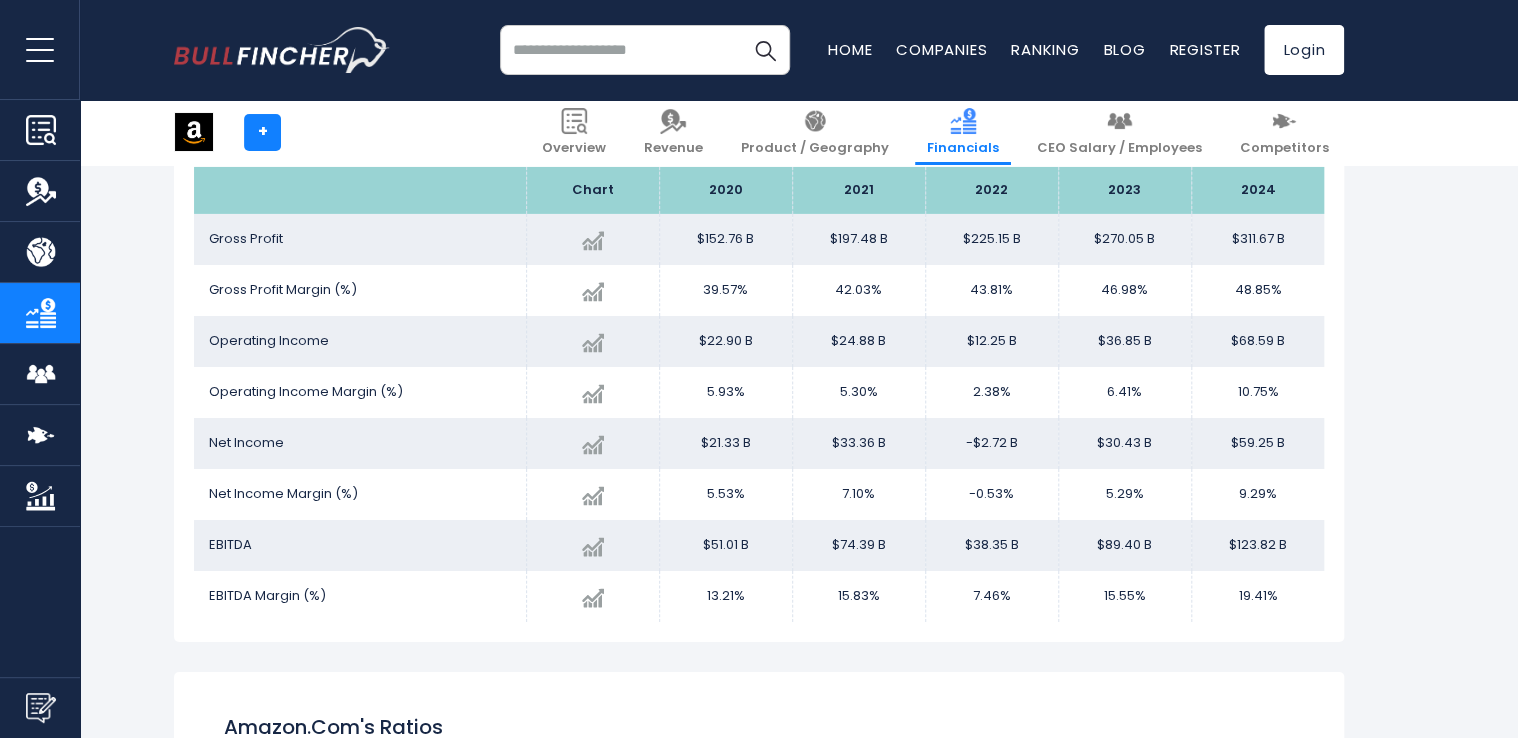 click at bounding box center [645, 50] 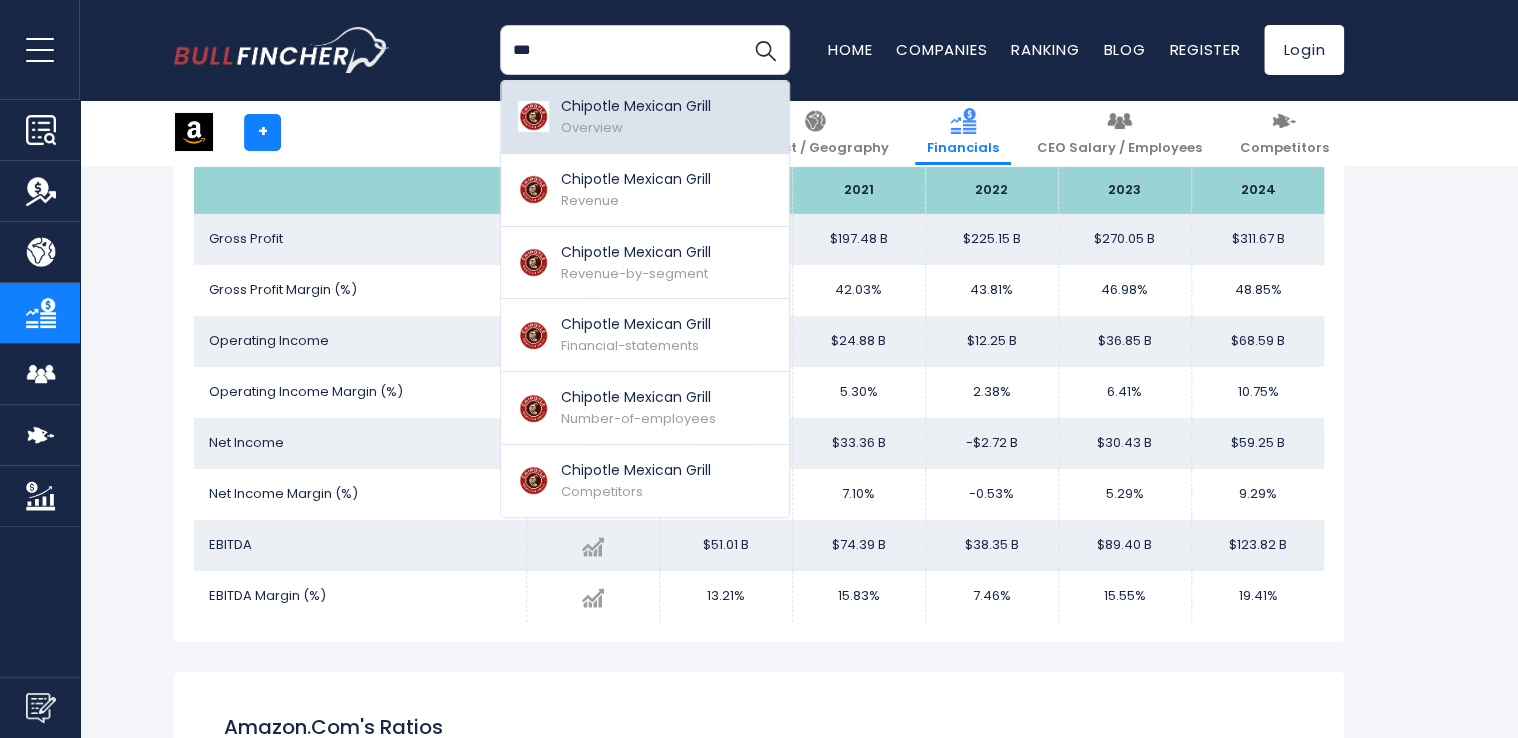 type on "***" 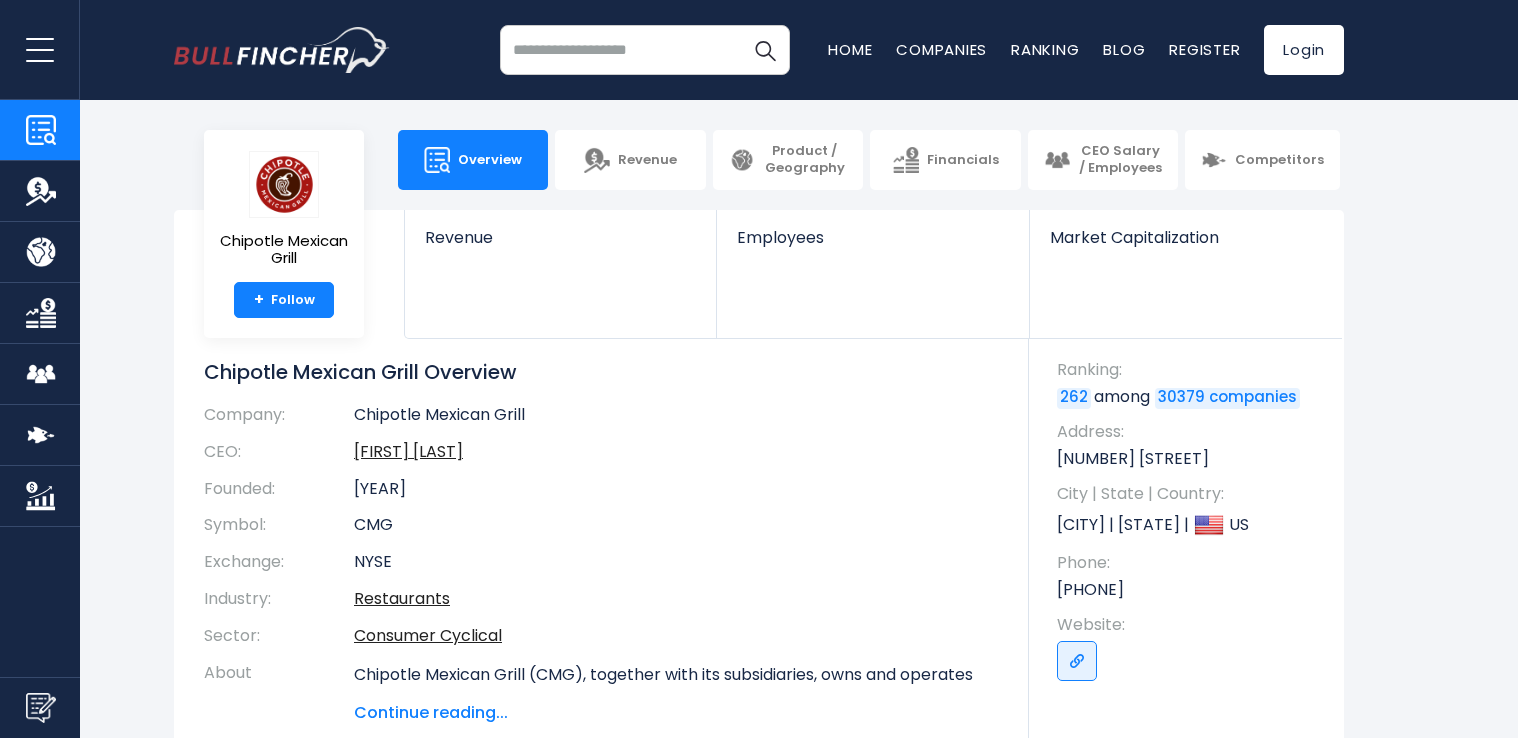 scroll, scrollTop: 0, scrollLeft: 0, axis: both 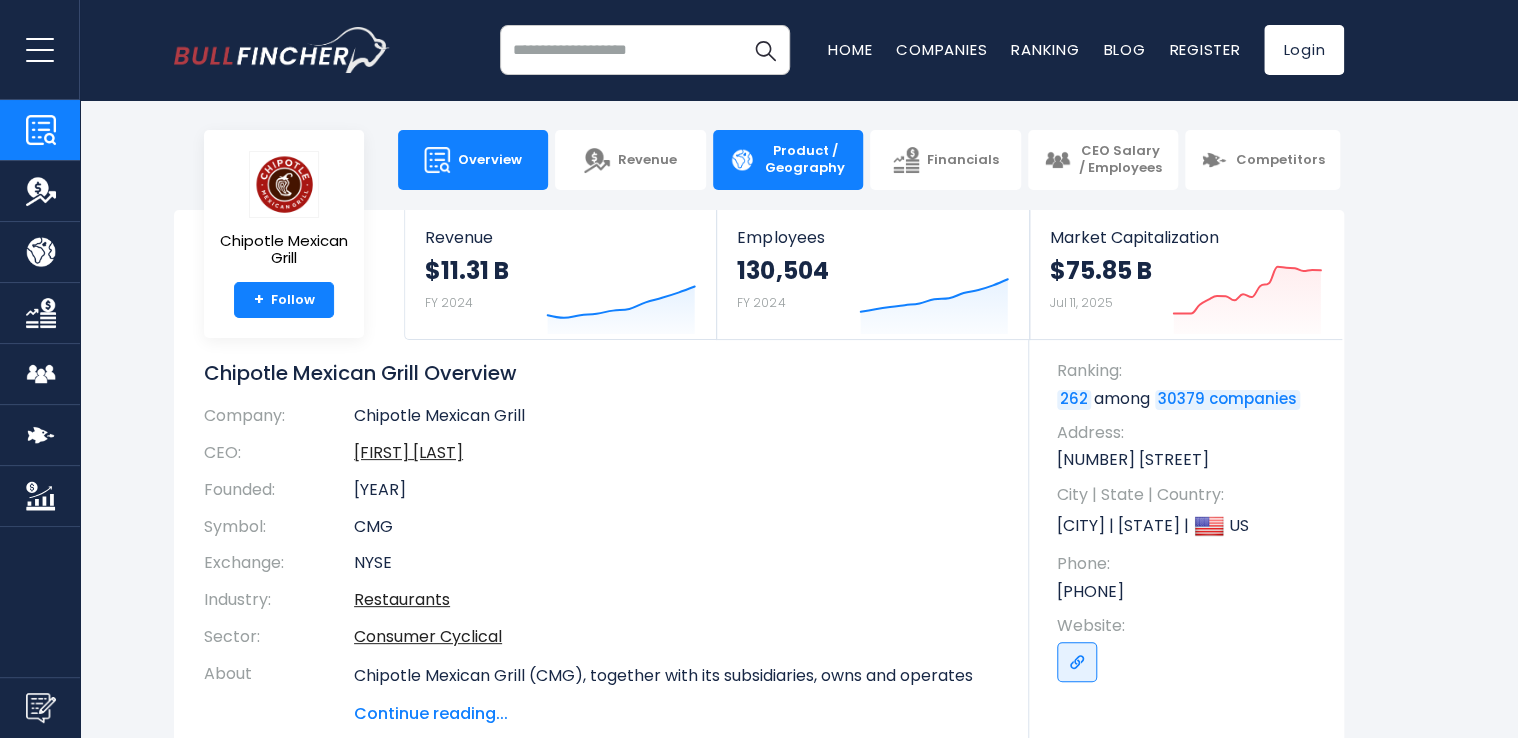 click on "Product / Geography" at bounding box center (805, 160) 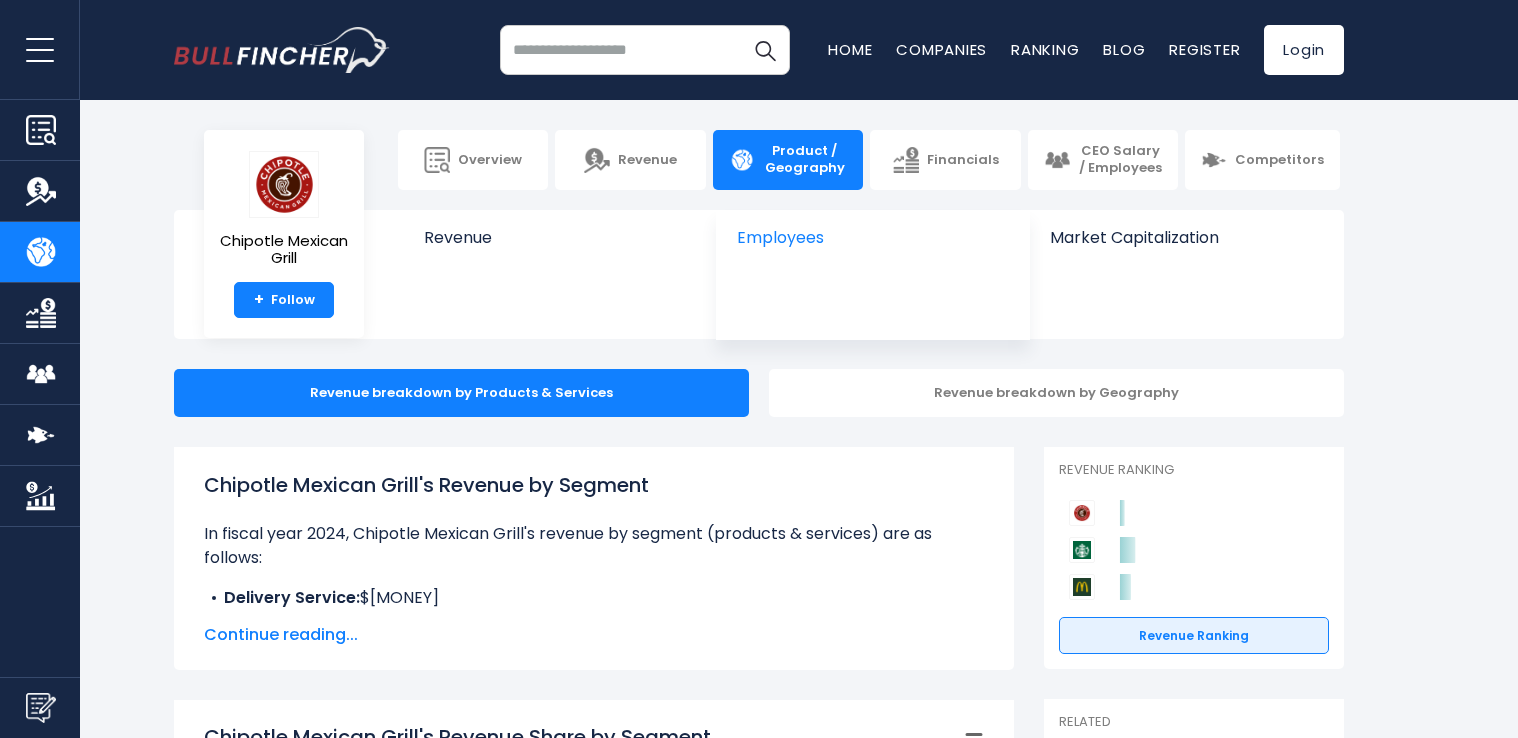 scroll, scrollTop: 0, scrollLeft: 0, axis: both 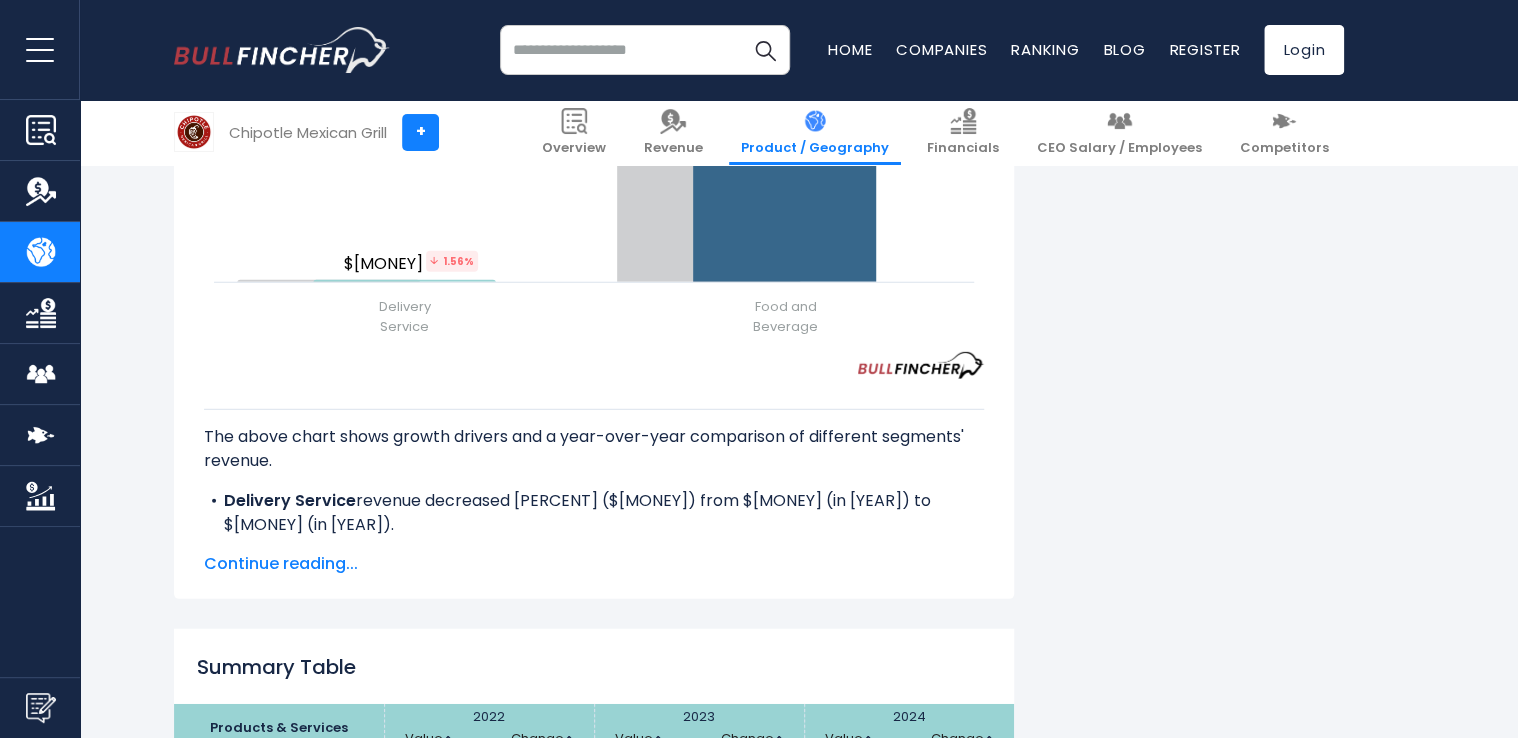 drag, startPoint x: 761, startPoint y: 378, endPoint x: 534, endPoint y: 338, distance: 230.49728 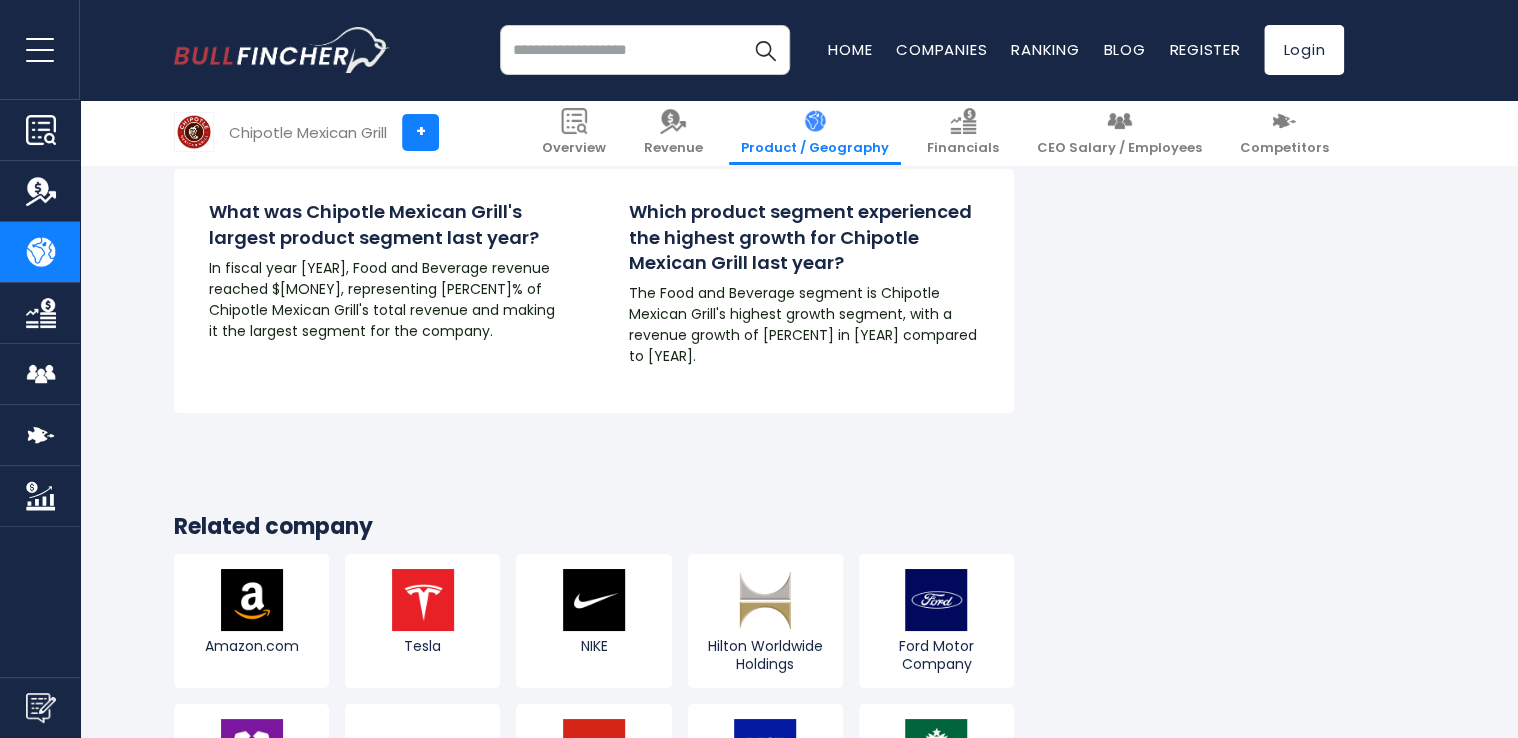 scroll, scrollTop: 3100, scrollLeft: 0, axis: vertical 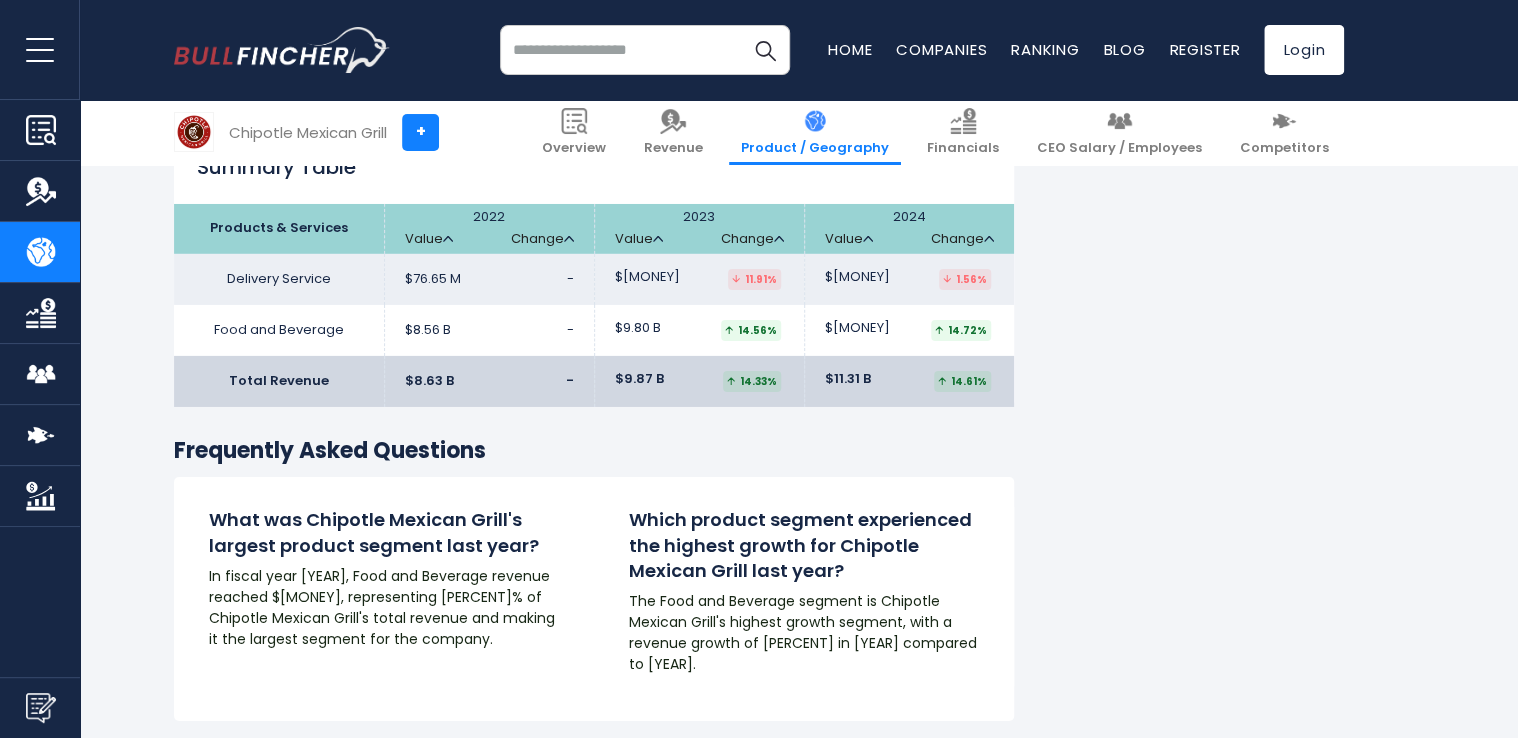 click at bounding box center (645, 50) 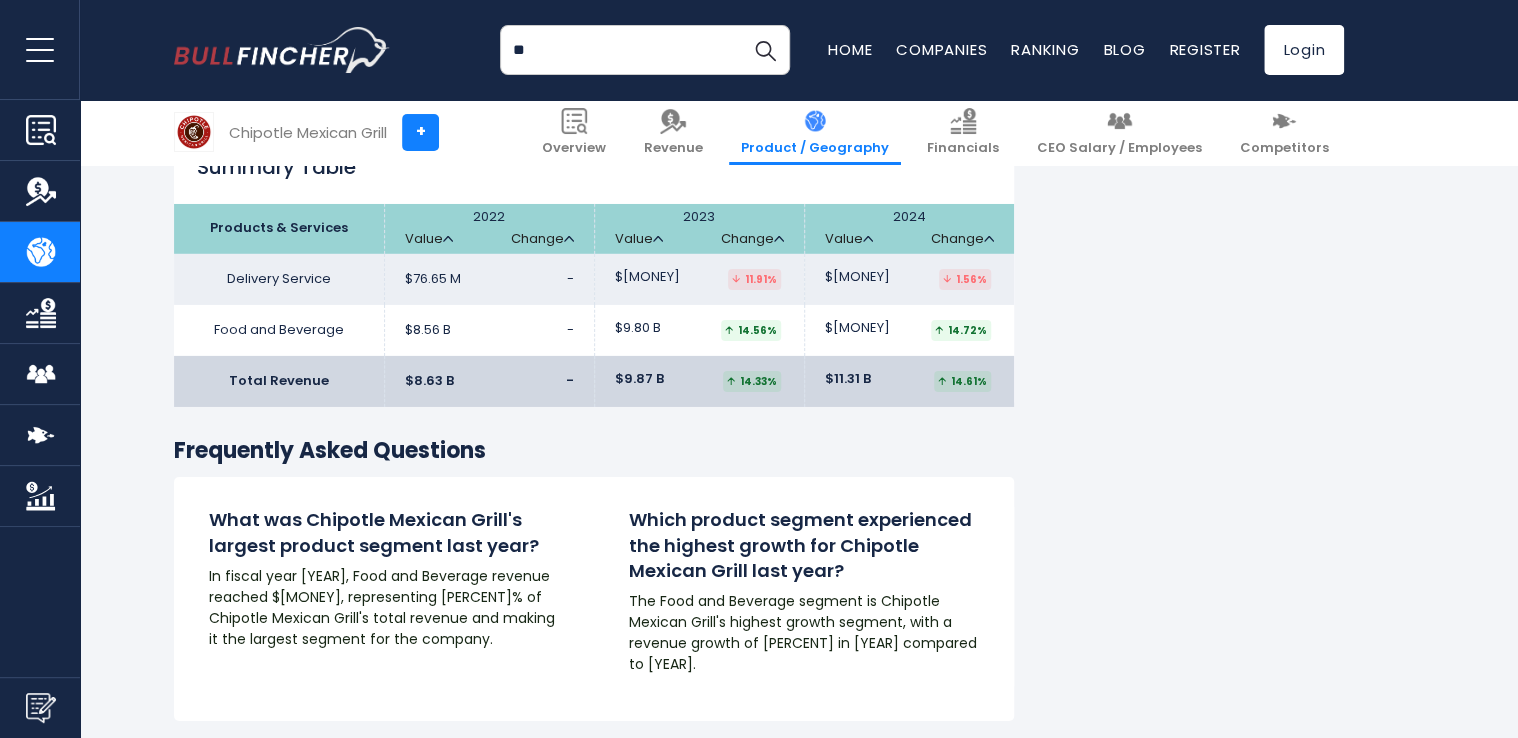 type on "*" 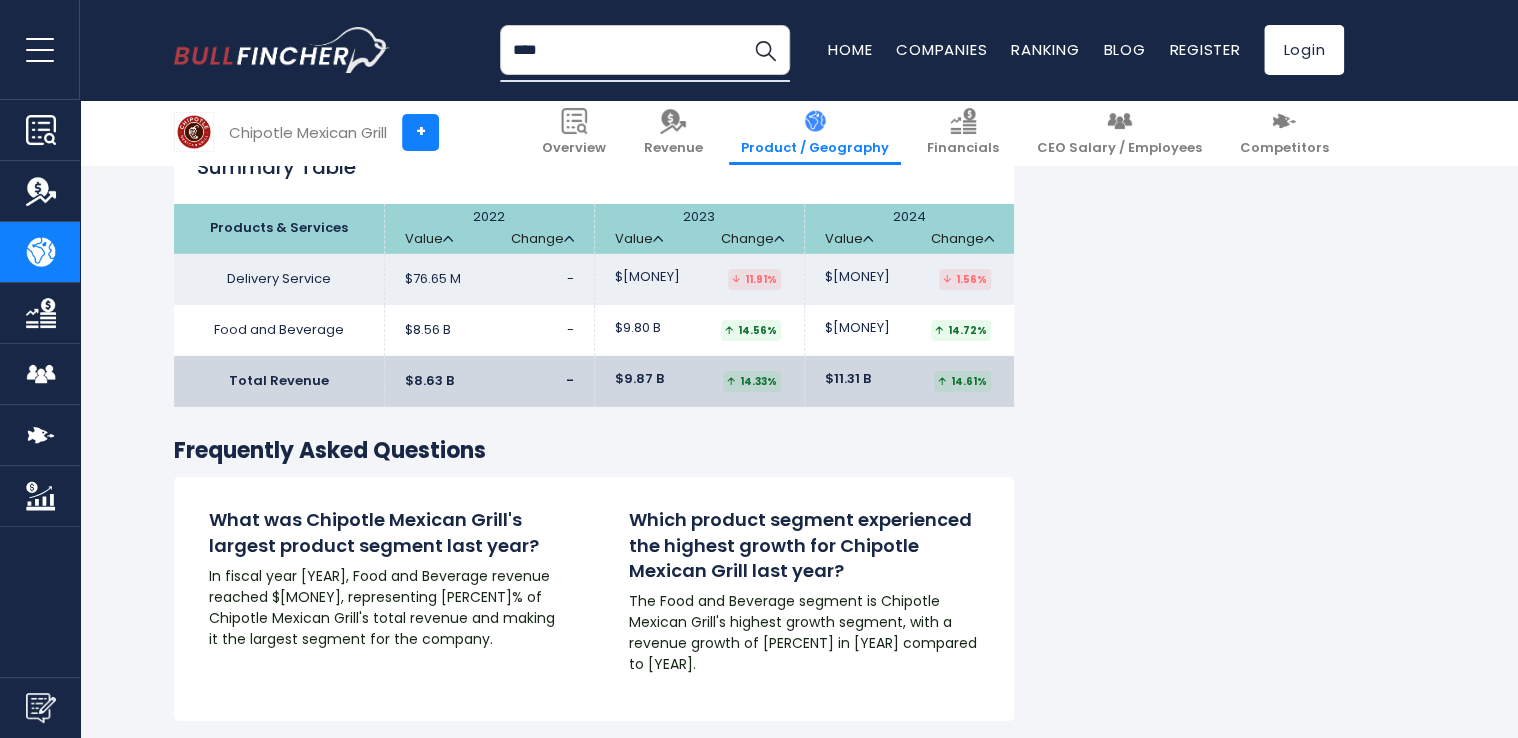 type on "****" 